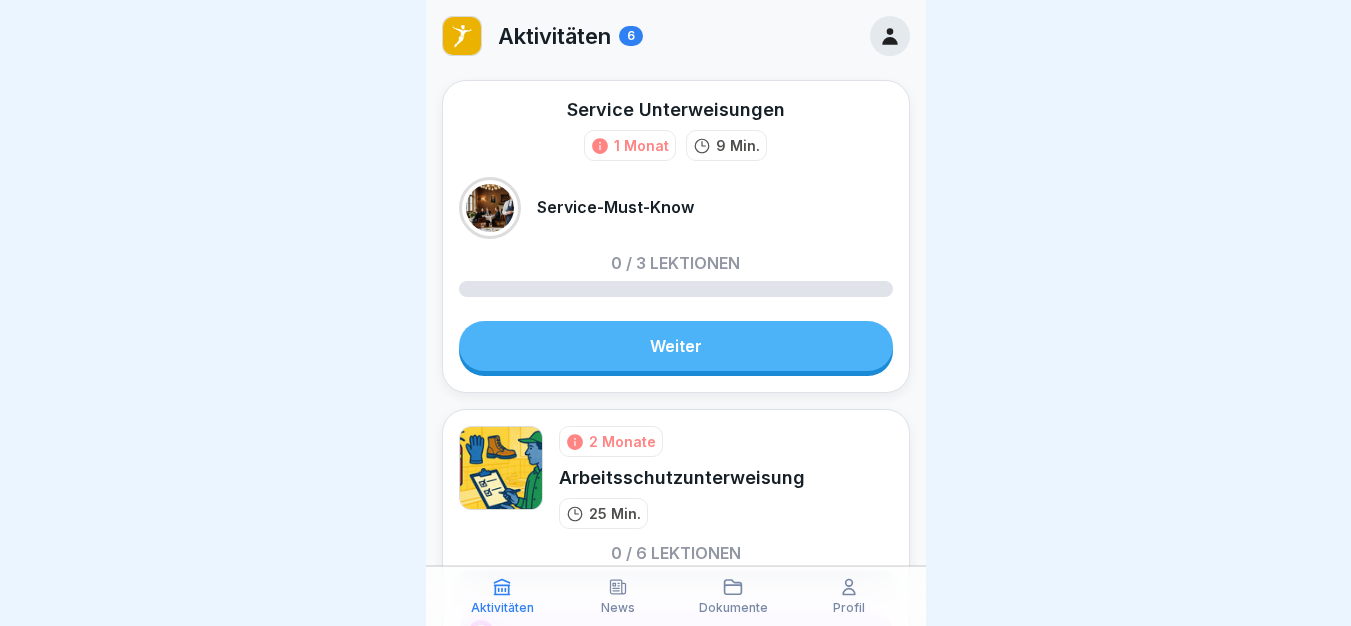 scroll, scrollTop: 0, scrollLeft: 0, axis: both 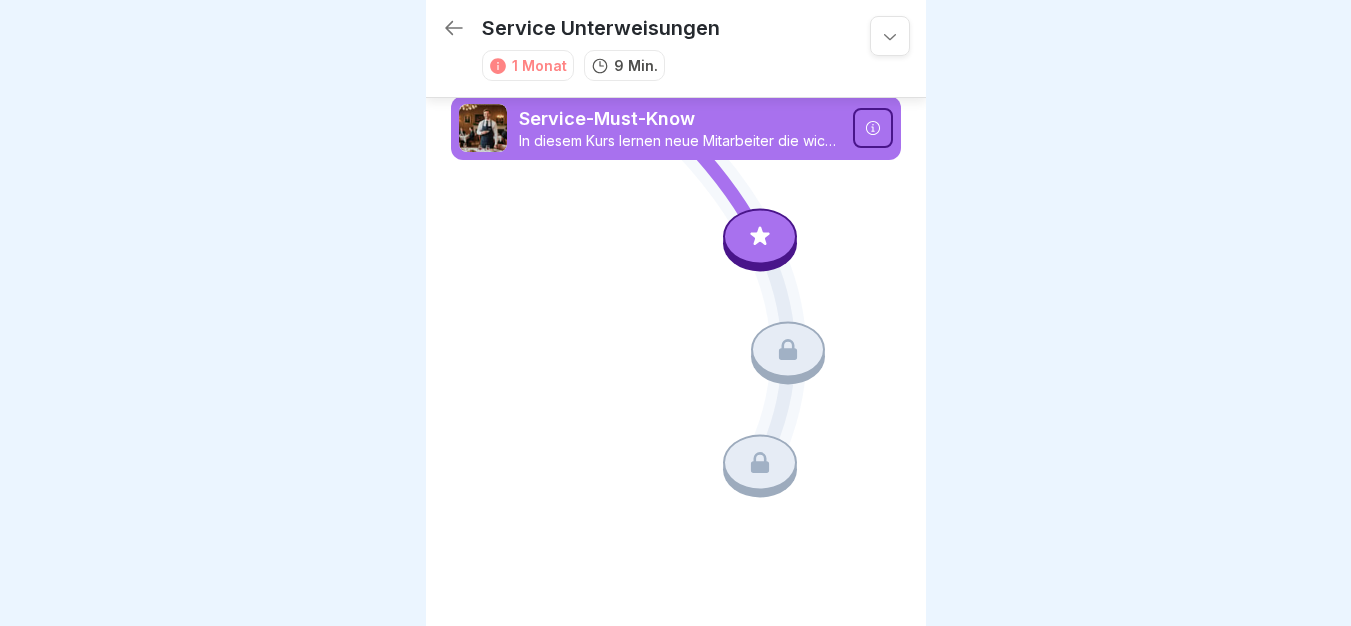 click at bounding box center (760, 237) 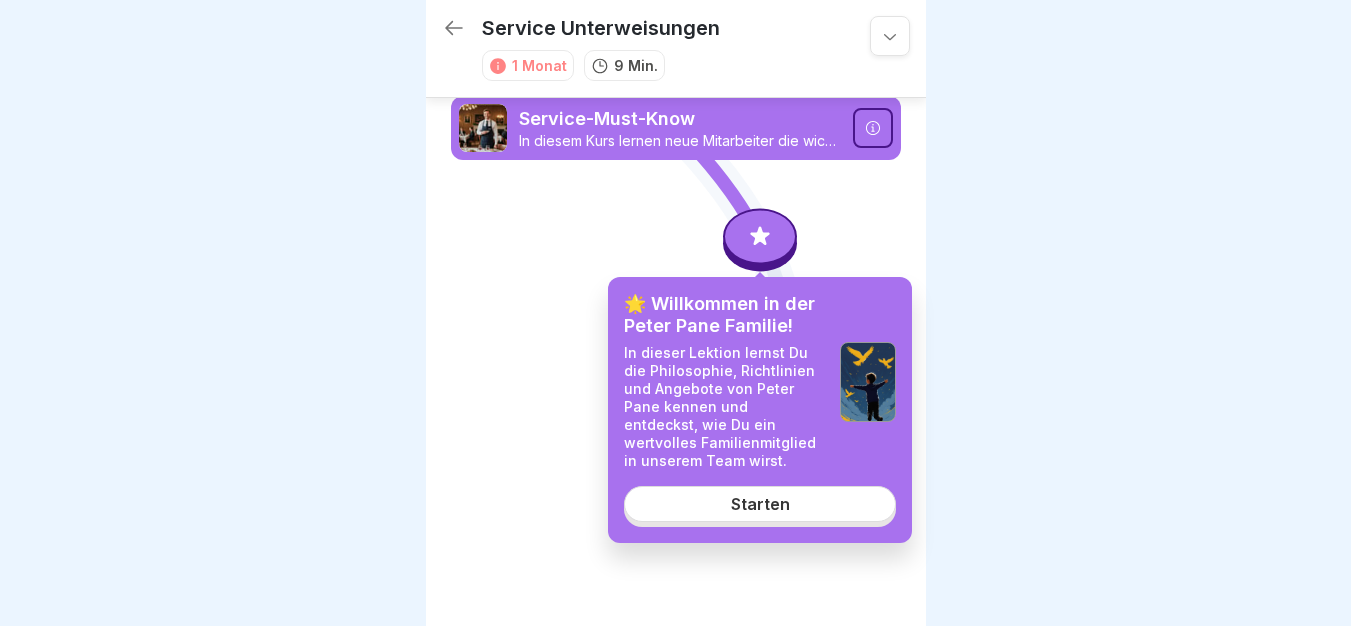click on "Starten" at bounding box center [760, 504] 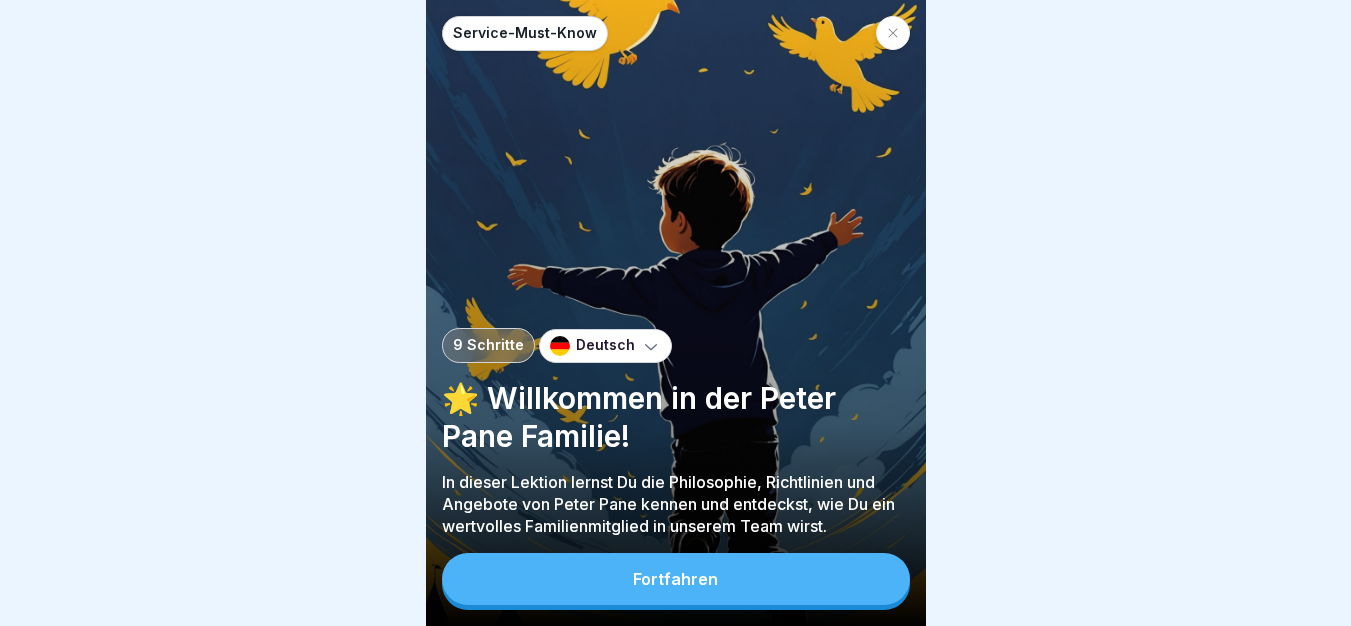 click on "Fortfahren" at bounding box center [676, 579] 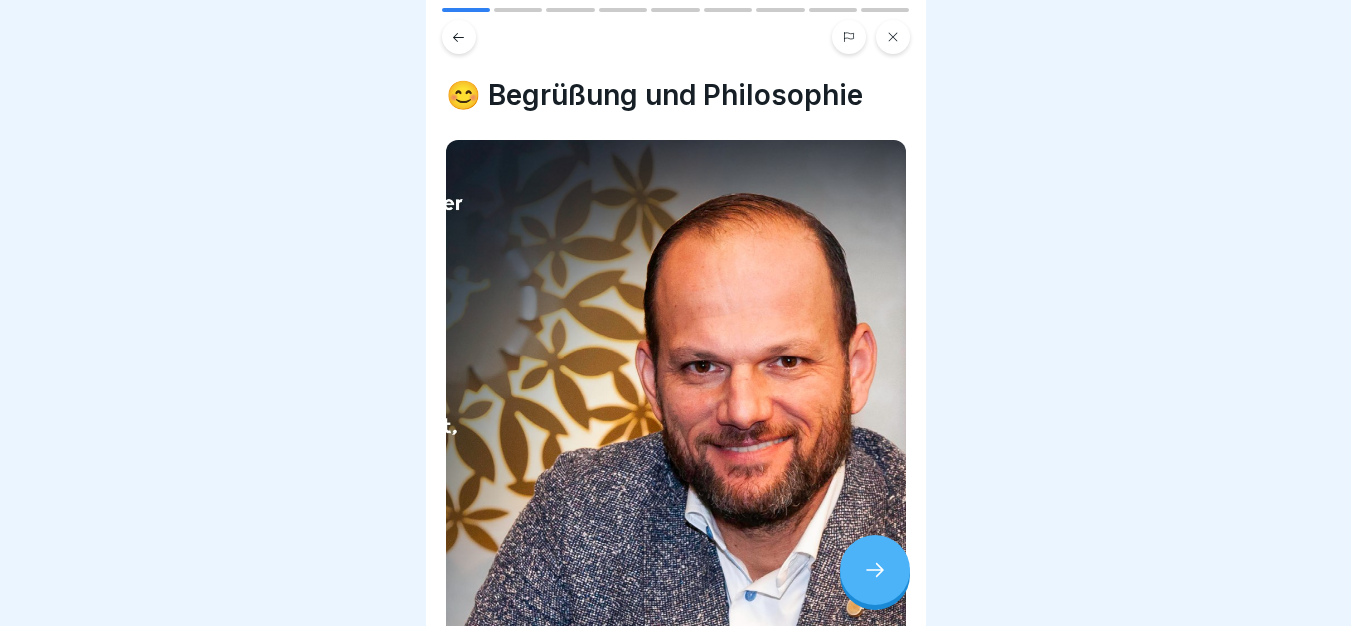 click at bounding box center (875, 570) 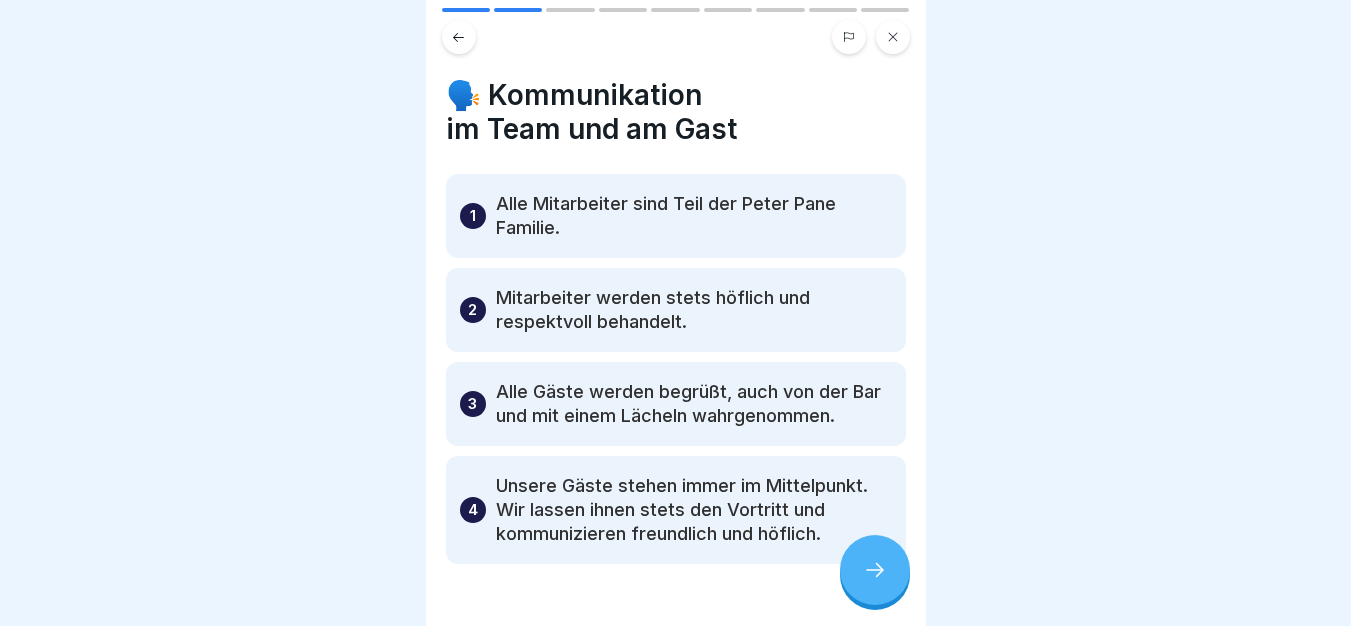 click at bounding box center (875, 570) 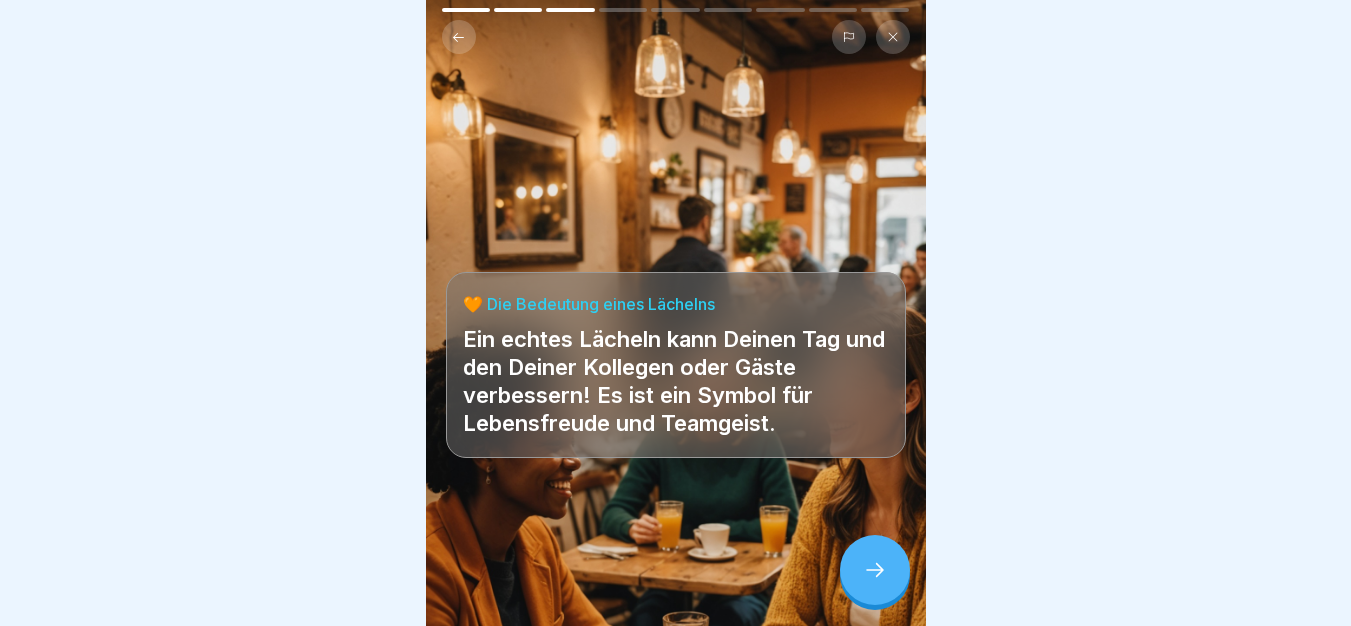 click at bounding box center (875, 570) 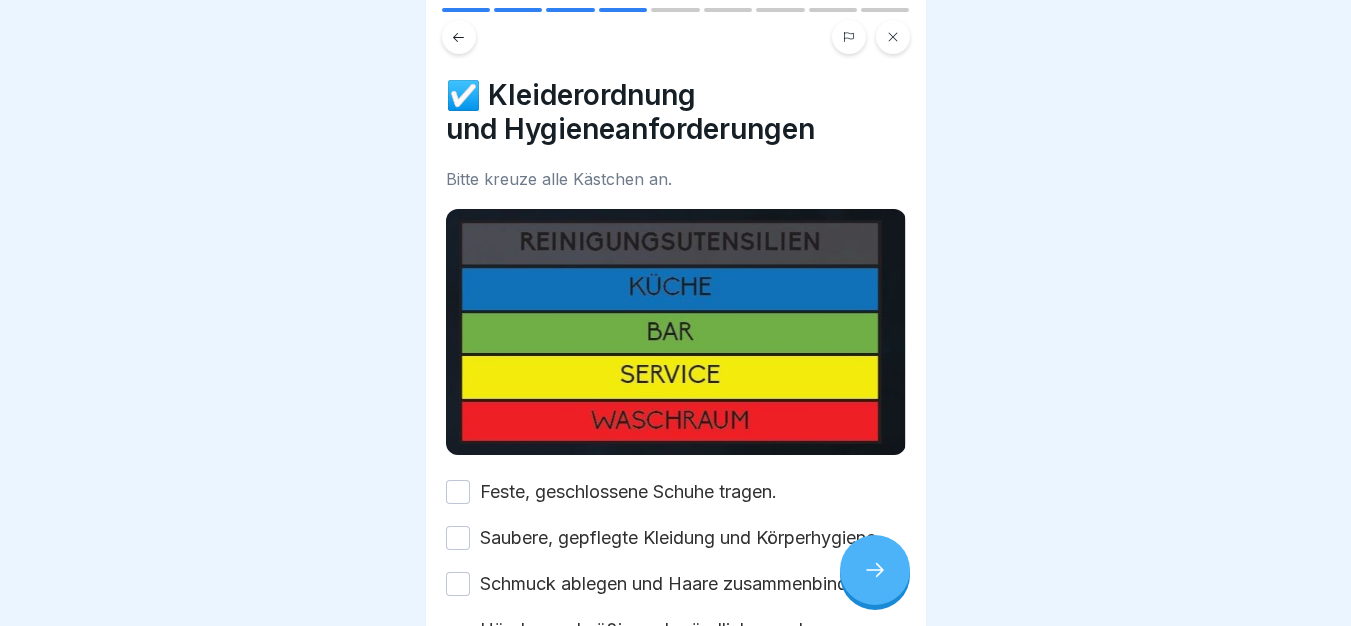 click on "Feste, geschlossene Schuhe tragen." at bounding box center [628, 492] 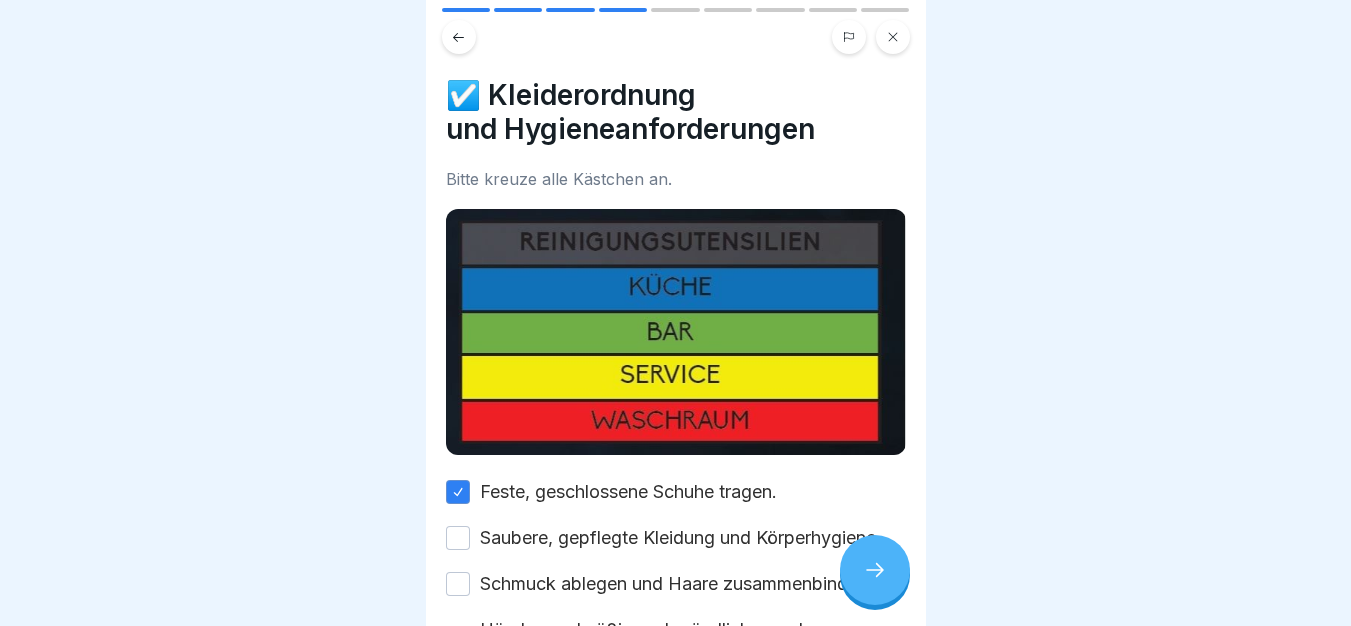 click on "Saubere, gepflegte Kleidung und Körperhygiene." at bounding box center [680, 538] 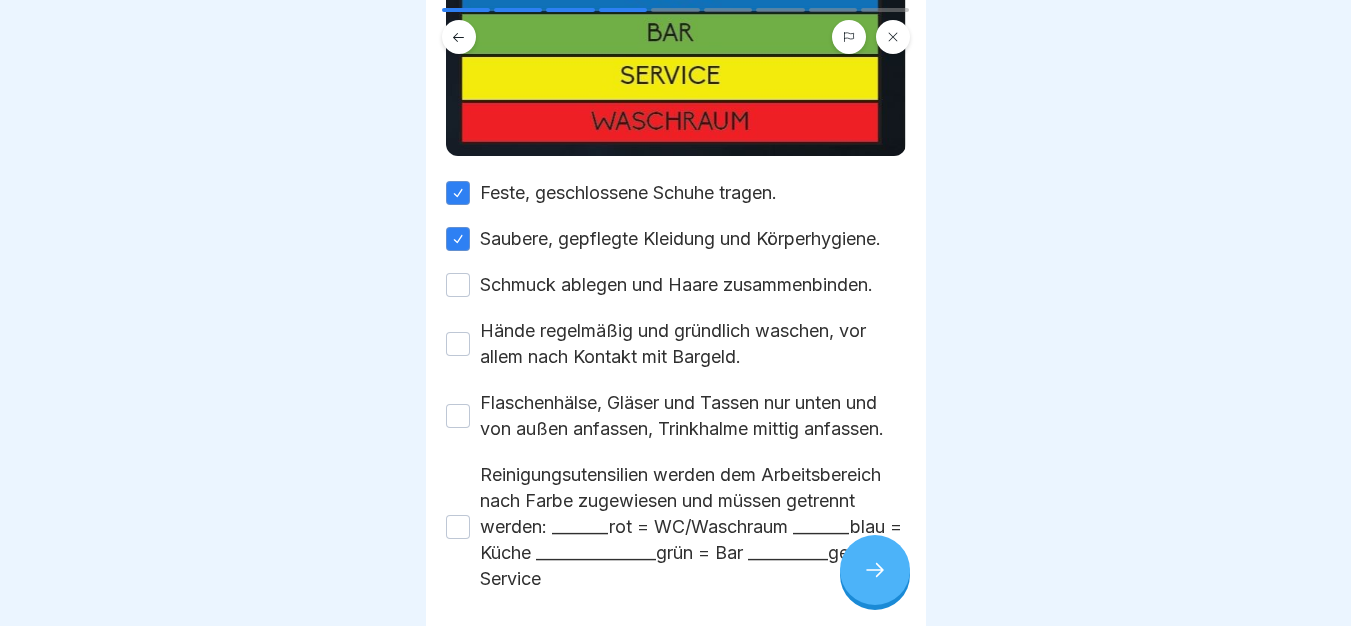 scroll, scrollTop: 320, scrollLeft: 0, axis: vertical 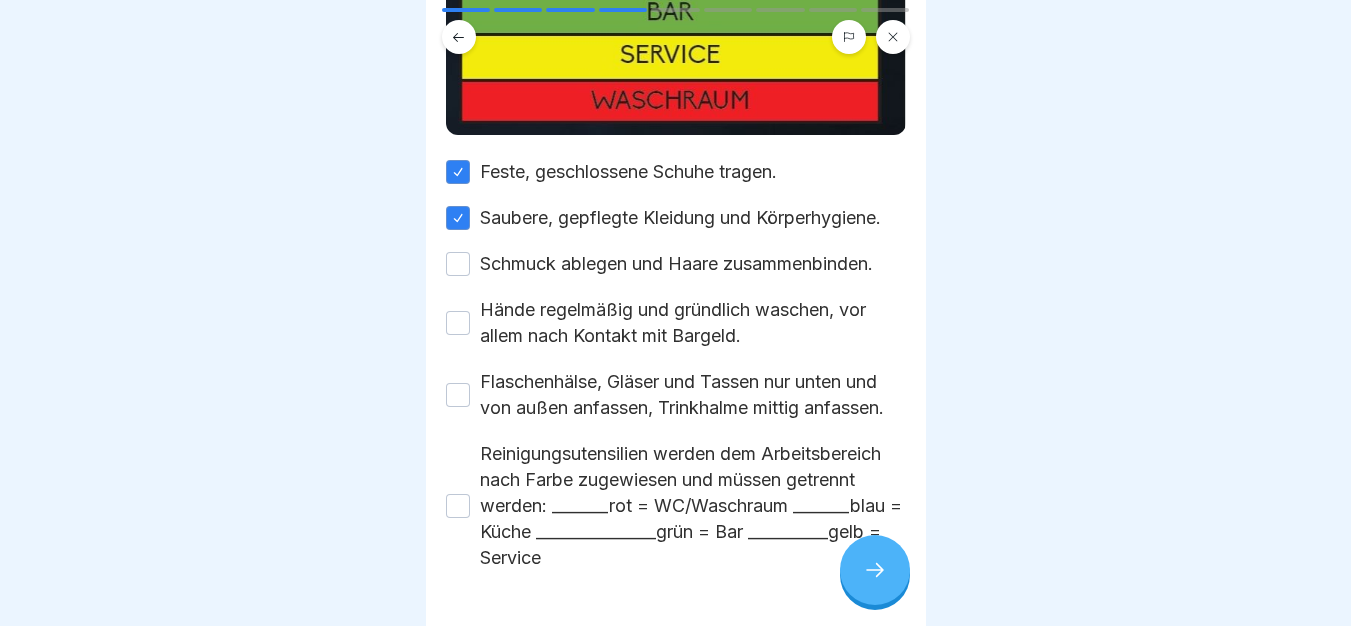 click on "Feste, geschlossene Schuhe tragen. Saubere, gepflegte Kleidung und Körperhygiene. Schmuck ablegen und Haare zusammenbinden. Hände regelmäßig und gründlich waschen, vor allem nach Kontakt mit Bargeld. Flaschenhälse, Gläser und Tassen nur unten und von außen anfassen, Trinkhalme mittig anfassen. Reinigungsutensilien werden dem Arbeitsbereich nach Farbe zugewiesen und müssen getrennt werden: _______rot = WC/Waschraum _______blau = Küche _______________grün = Bar __________gelb = Service" at bounding box center [676, 365] 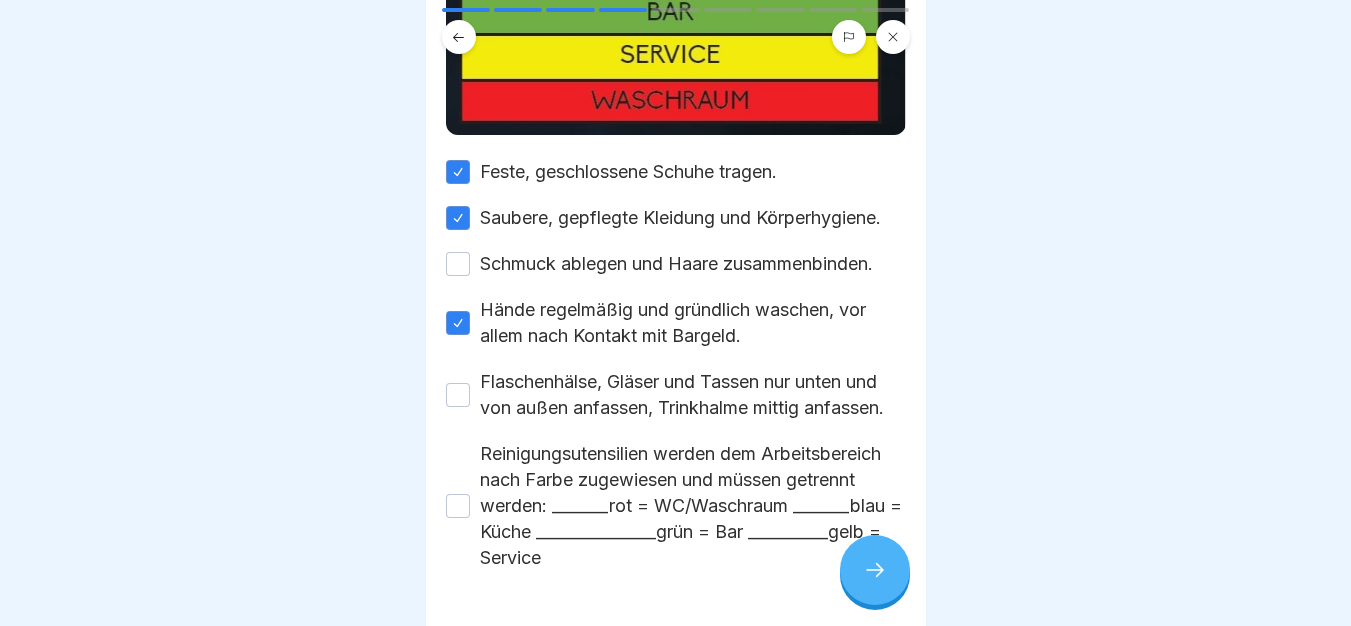click on "Schmuck ablegen und Haare zusammenbinden." at bounding box center [676, 264] 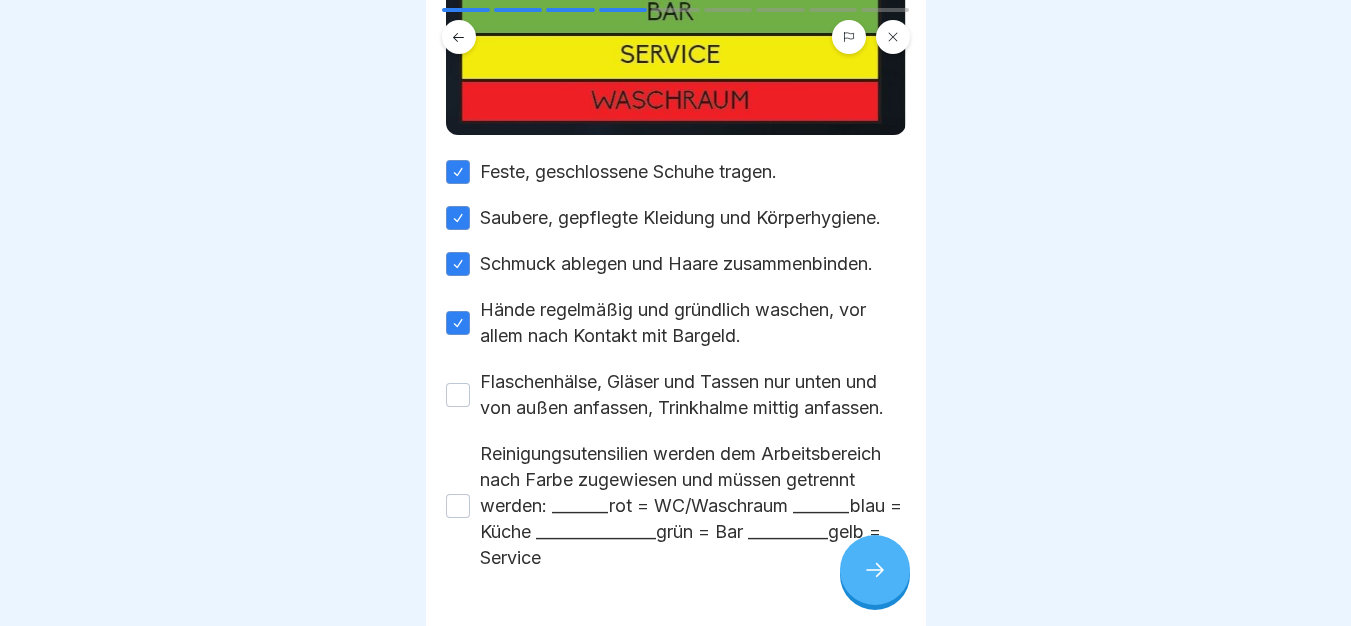 click on "Flaschenhälse, Gläser und Tassen nur unten und von außen anfassen, Trinkhalme mittig anfassen." at bounding box center [693, 395] 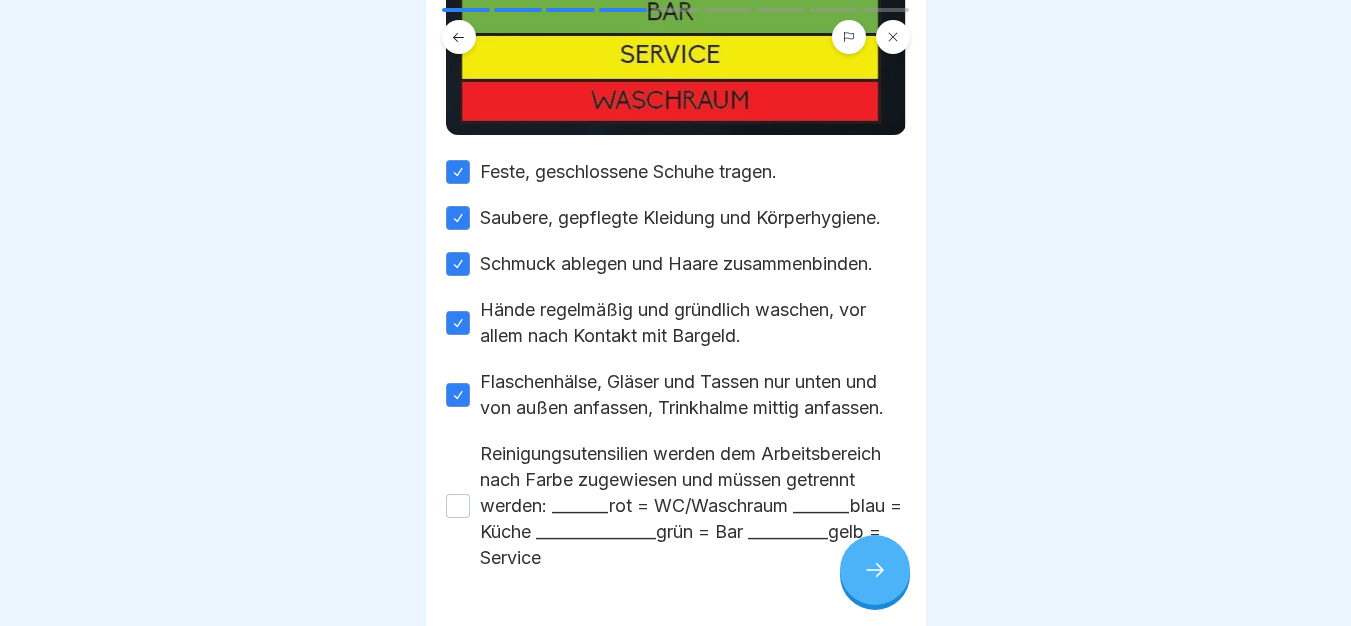 click on "Reinigungsutensilien werden dem Arbeitsbereich nach Farbe zugewiesen und müssen getrennt werden: _______rot = WC/Waschraum _______blau = Küche _______________grün = Bar __________gelb = Service" at bounding box center (693, 506) 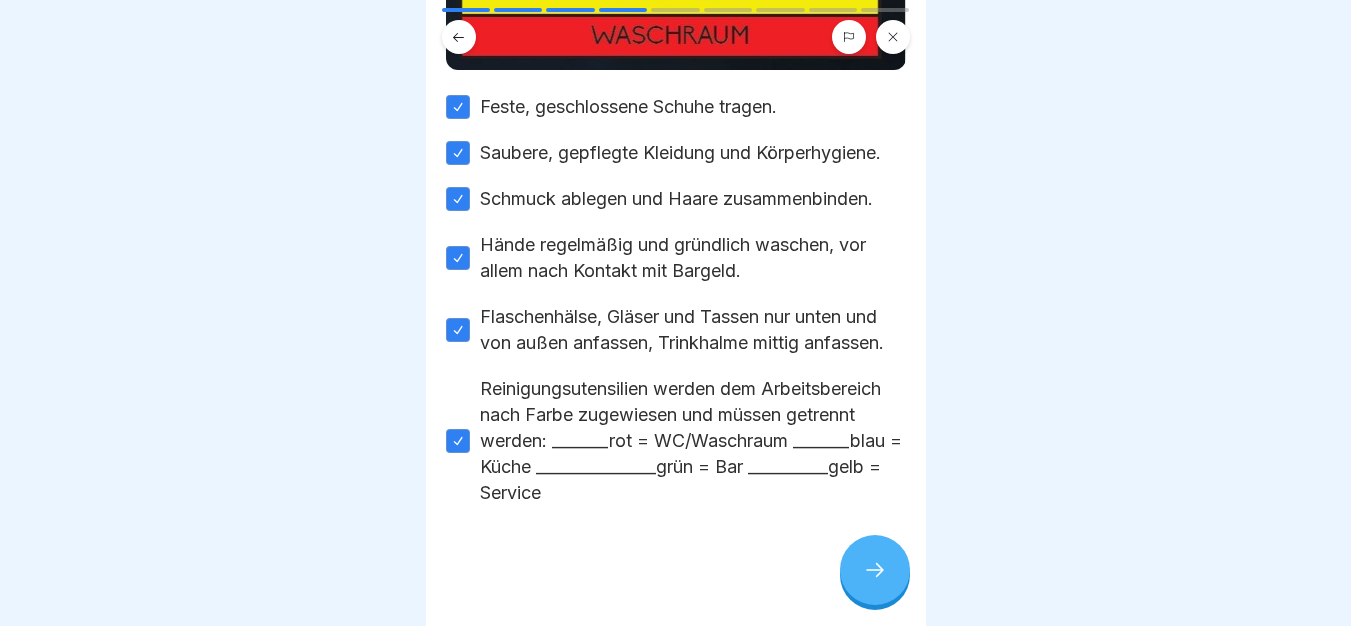 scroll, scrollTop: 455, scrollLeft: 0, axis: vertical 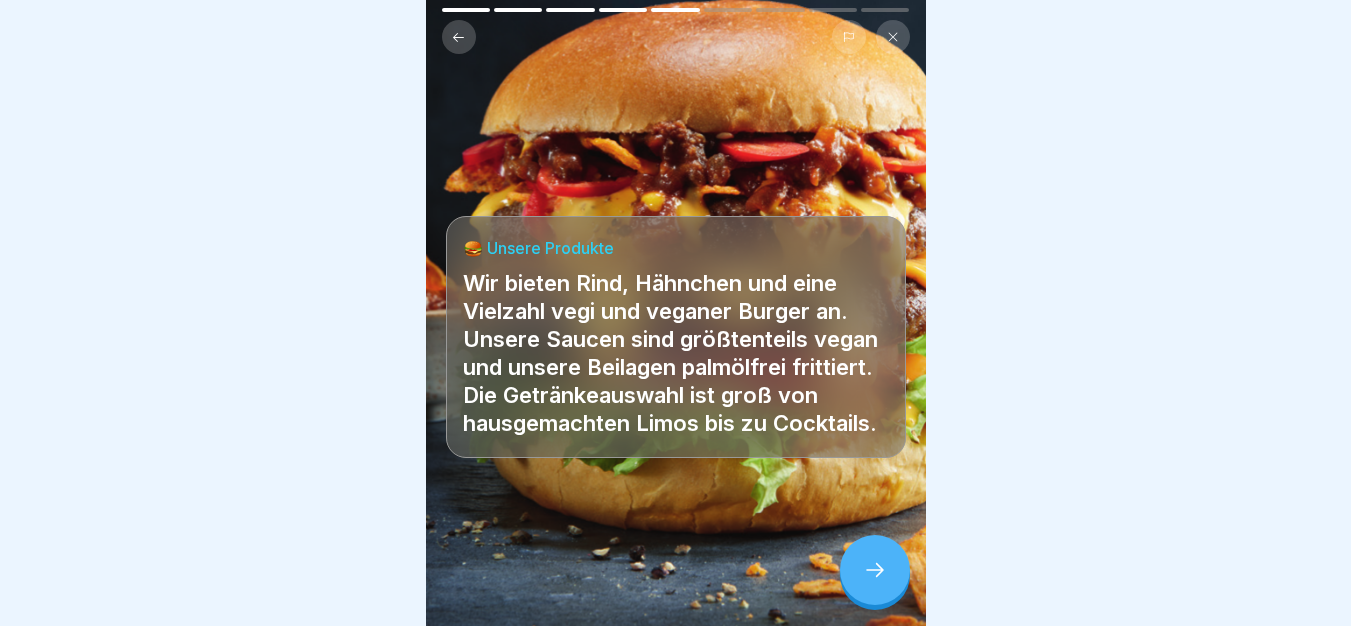 click at bounding box center [875, 570] 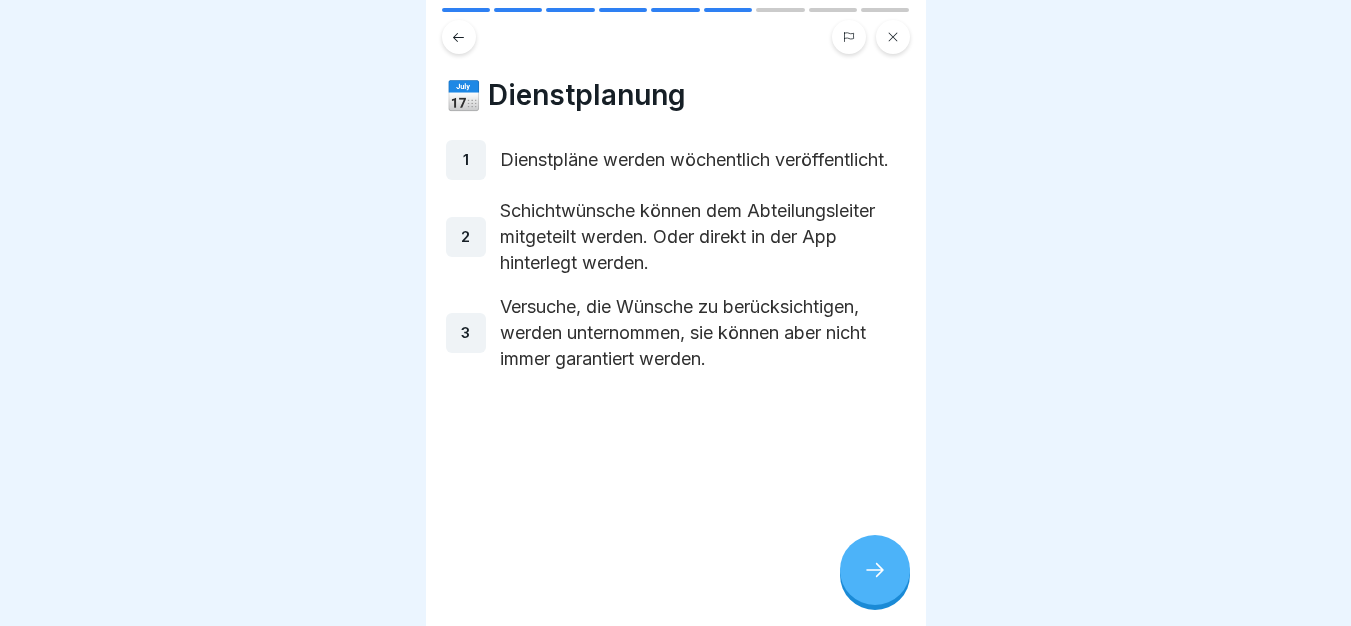 click 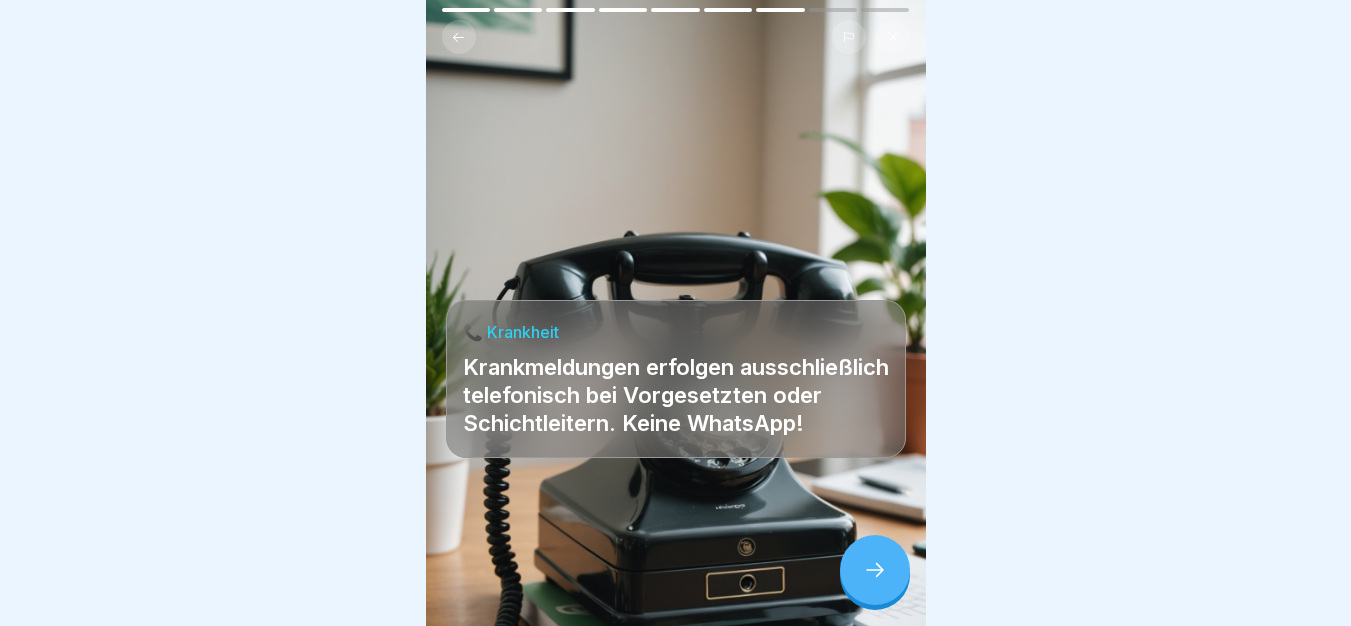 click at bounding box center [875, 570] 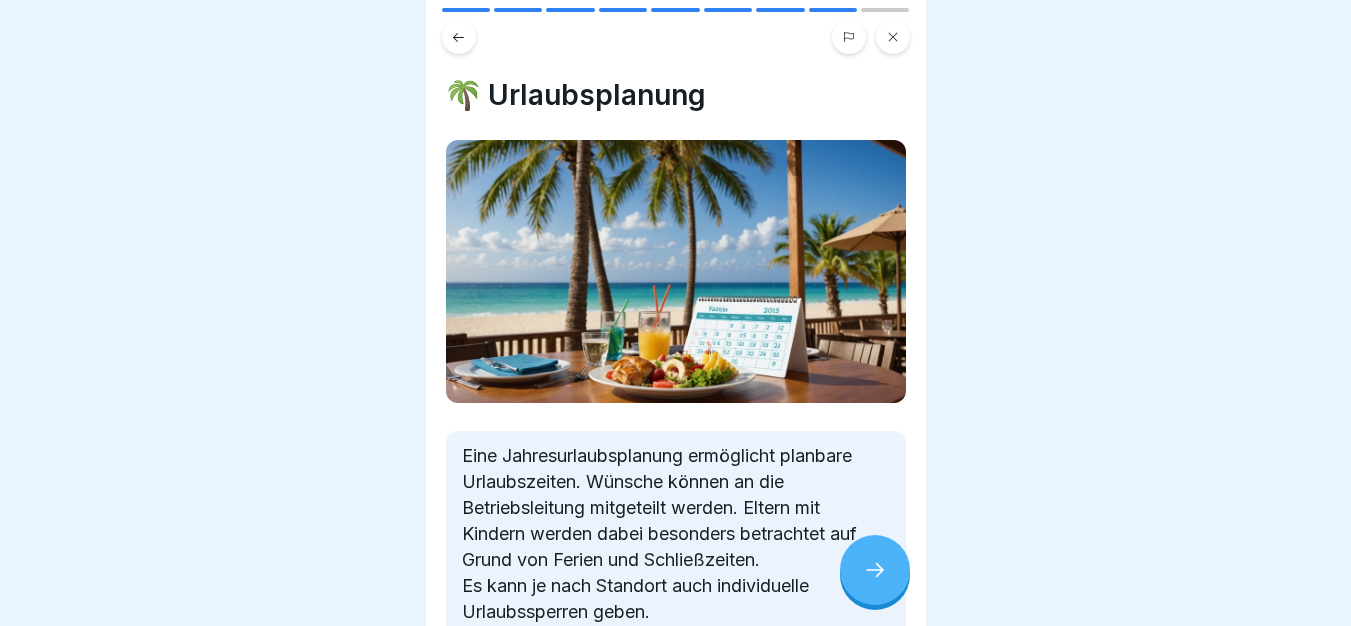 click 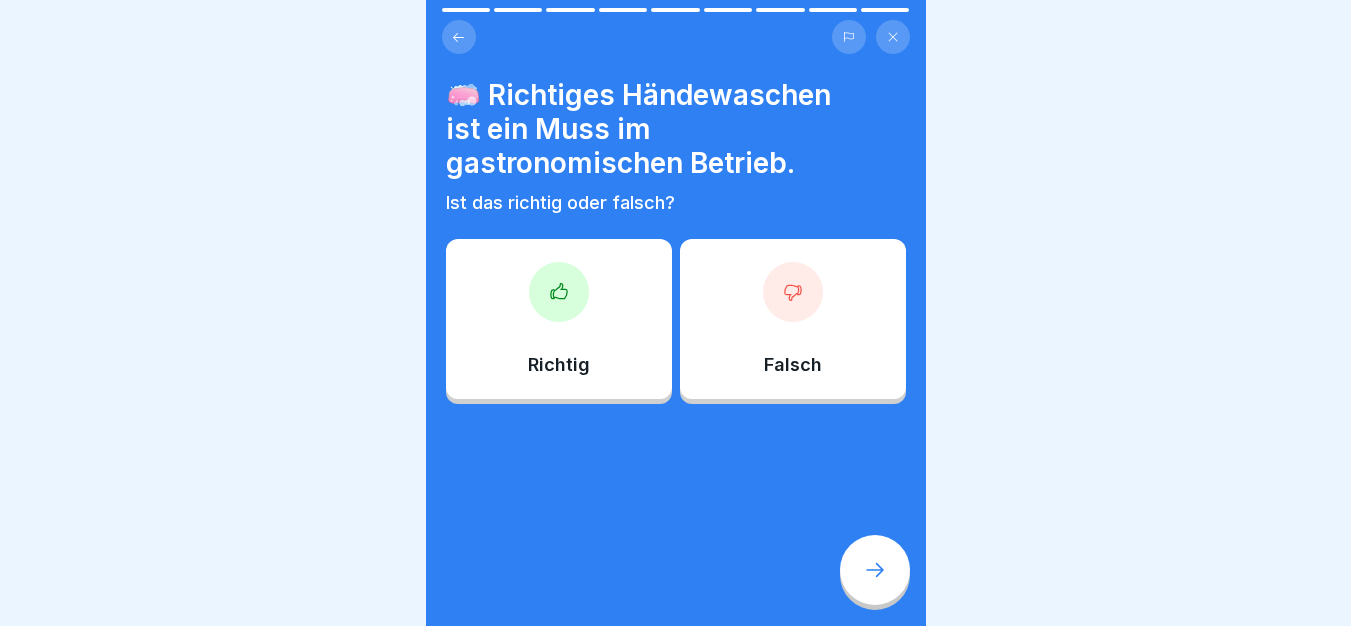 click on "Richtig" at bounding box center (559, 319) 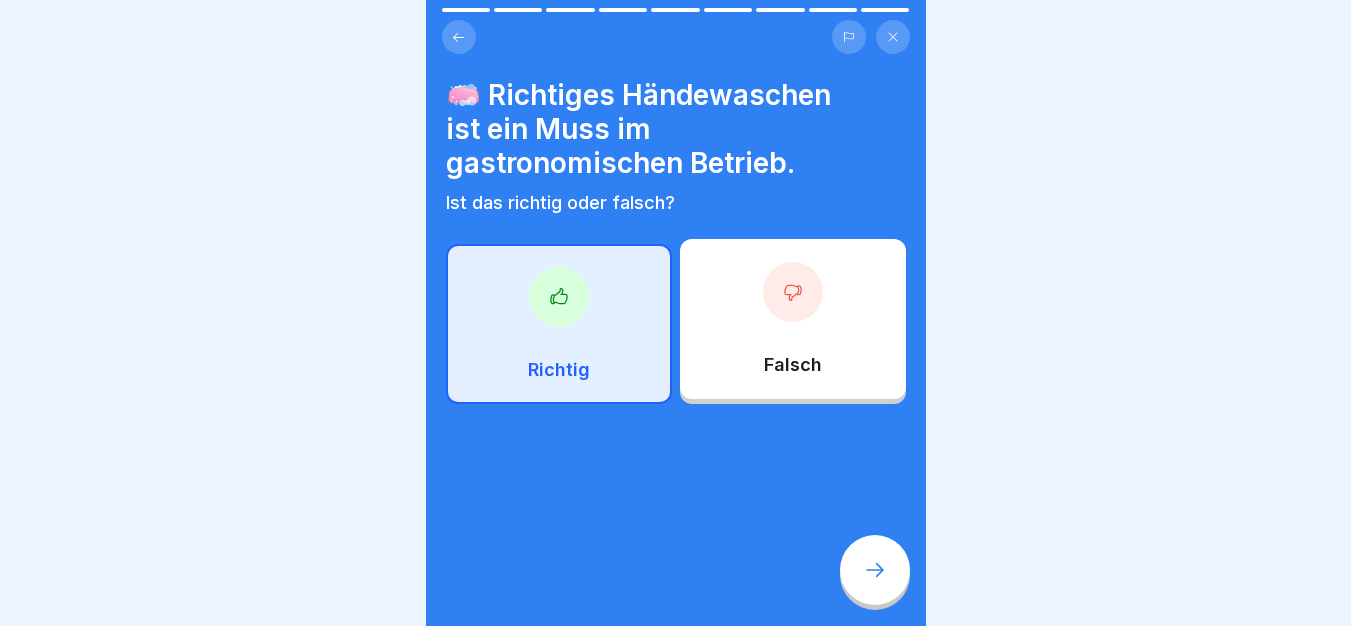 click at bounding box center [875, 570] 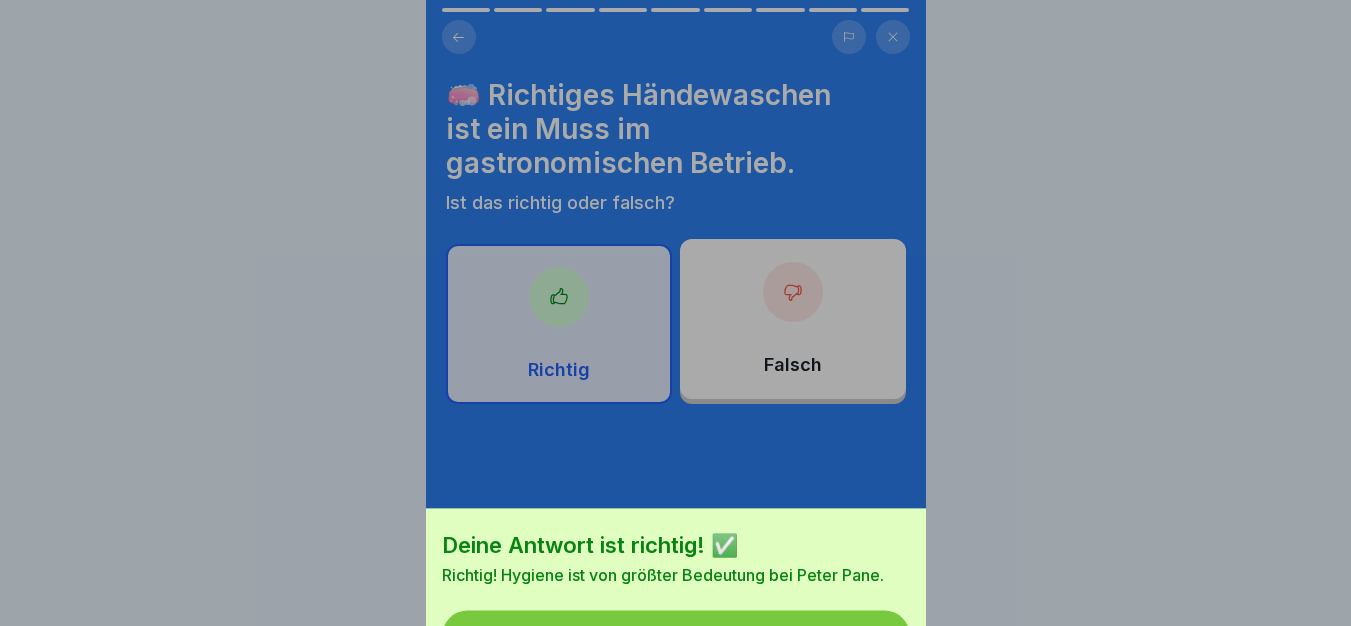 click on "Fortfahren" at bounding box center (676, 636) 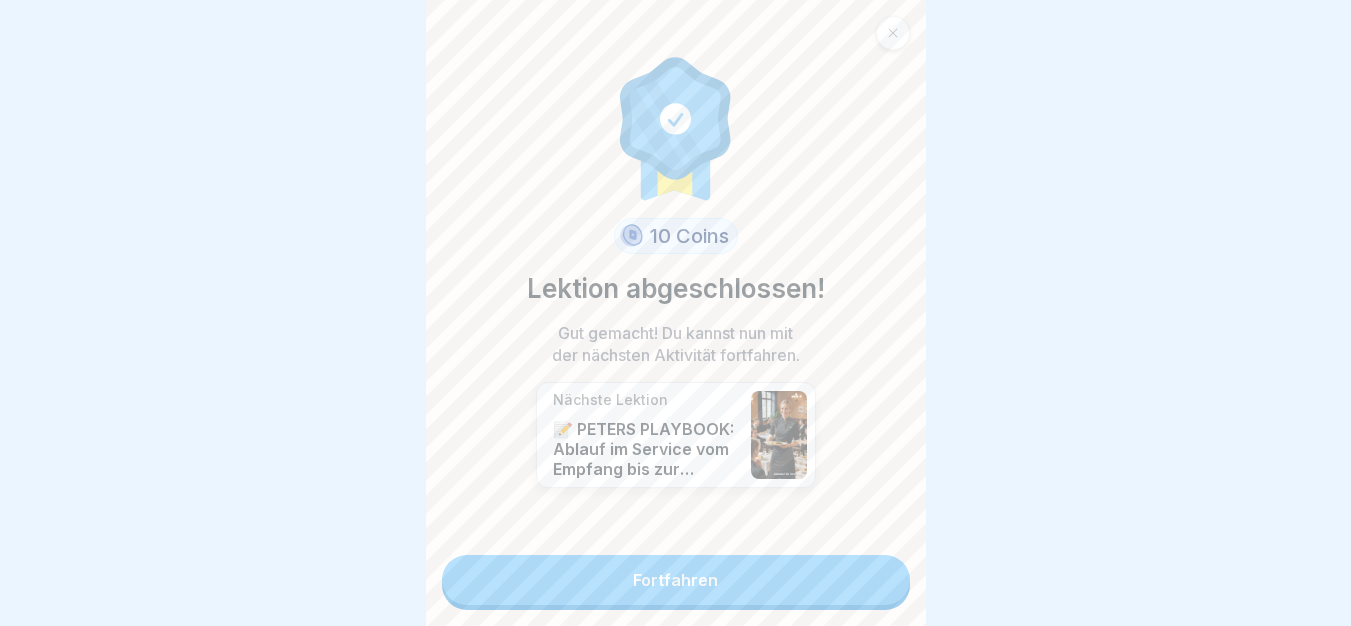 click on "Fortfahren" at bounding box center (676, 580) 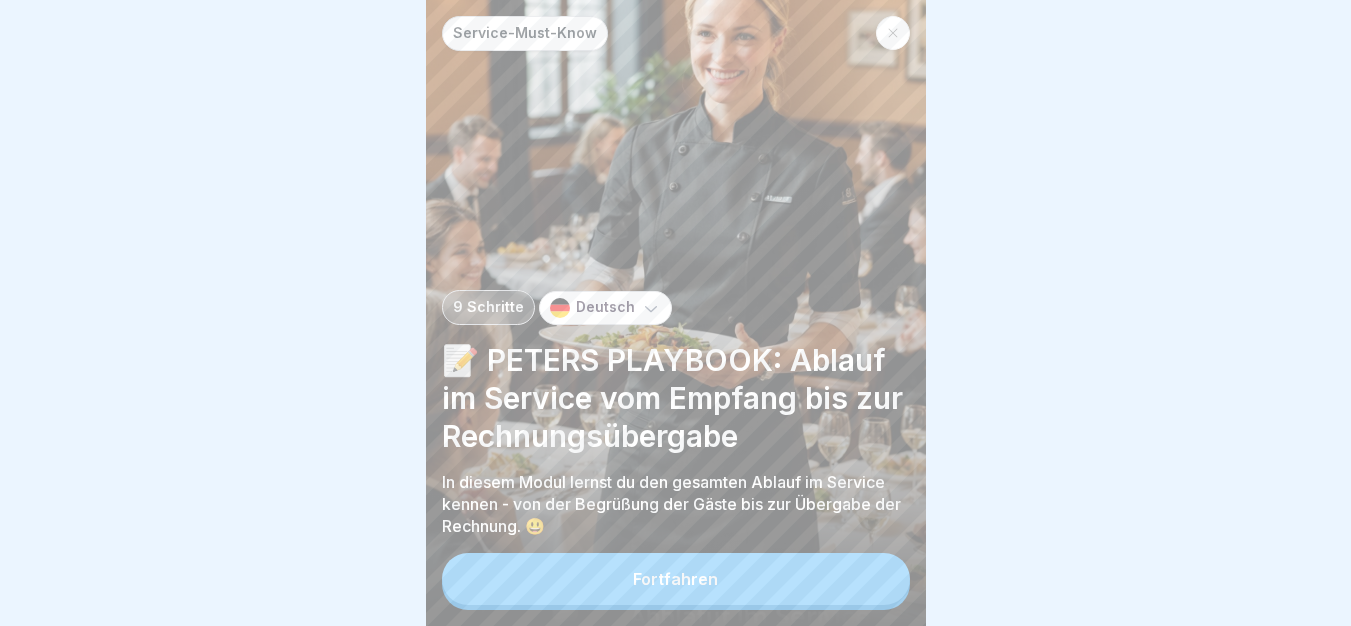 click on "Fortfahren" at bounding box center [676, 579] 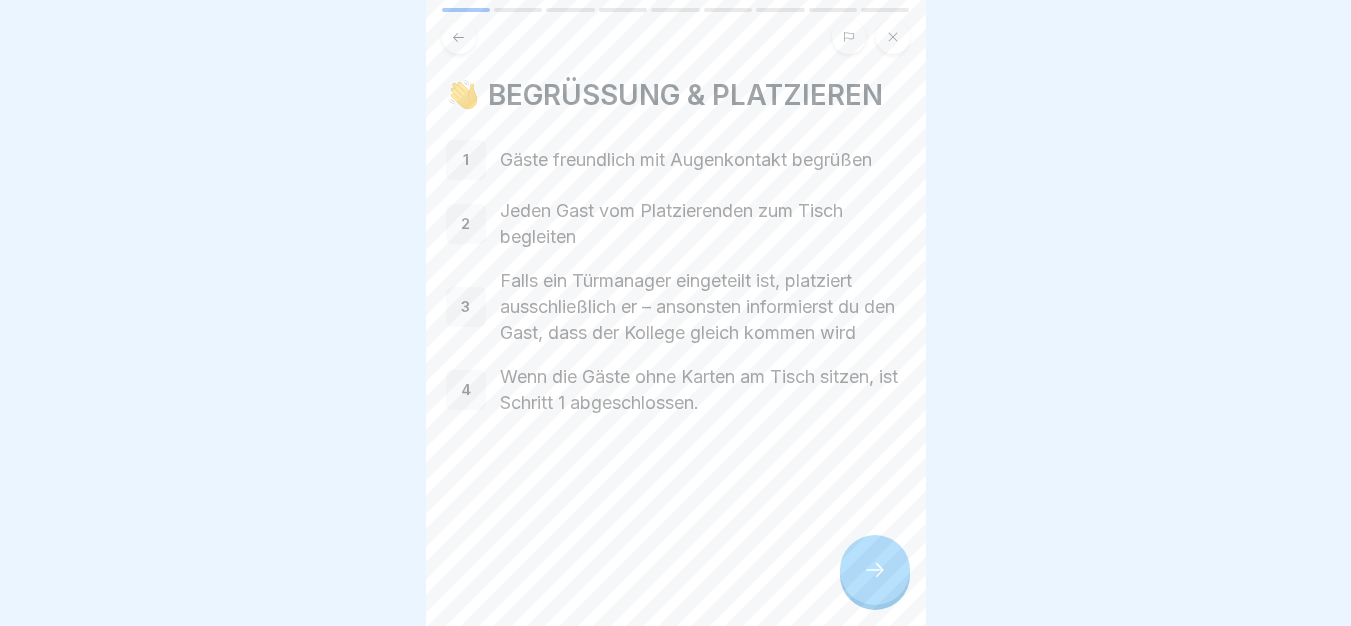 click at bounding box center [875, 570] 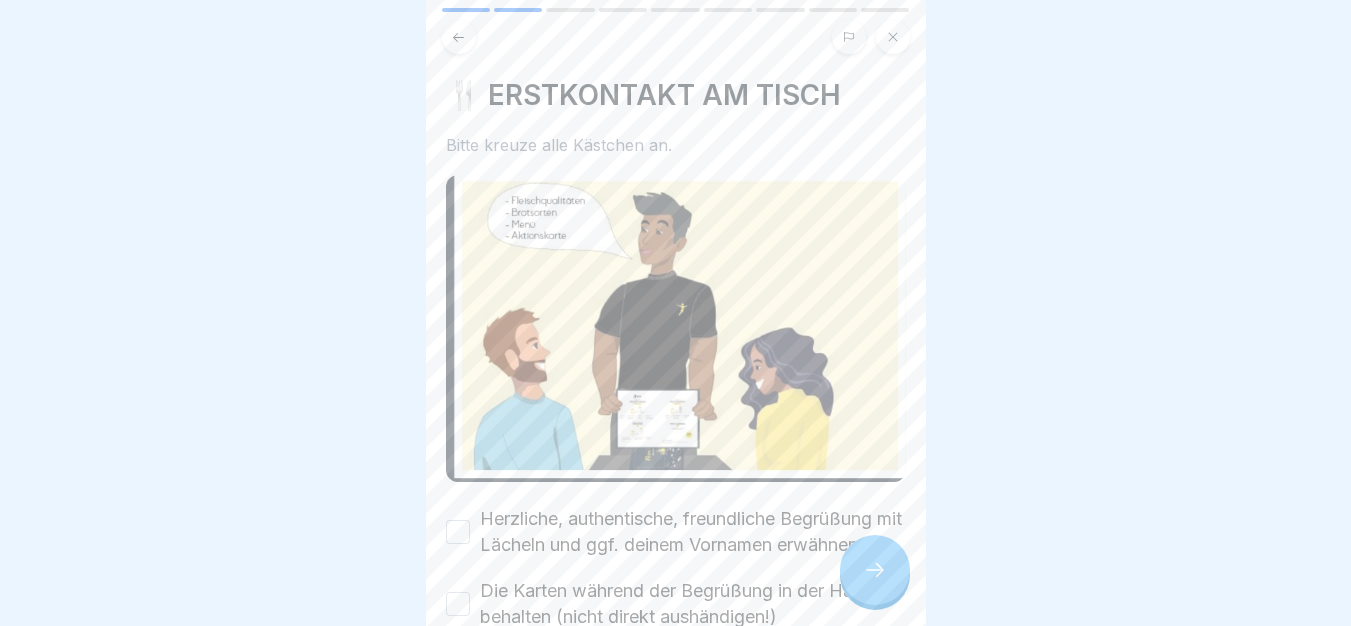 click at bounding box center (875, 570) 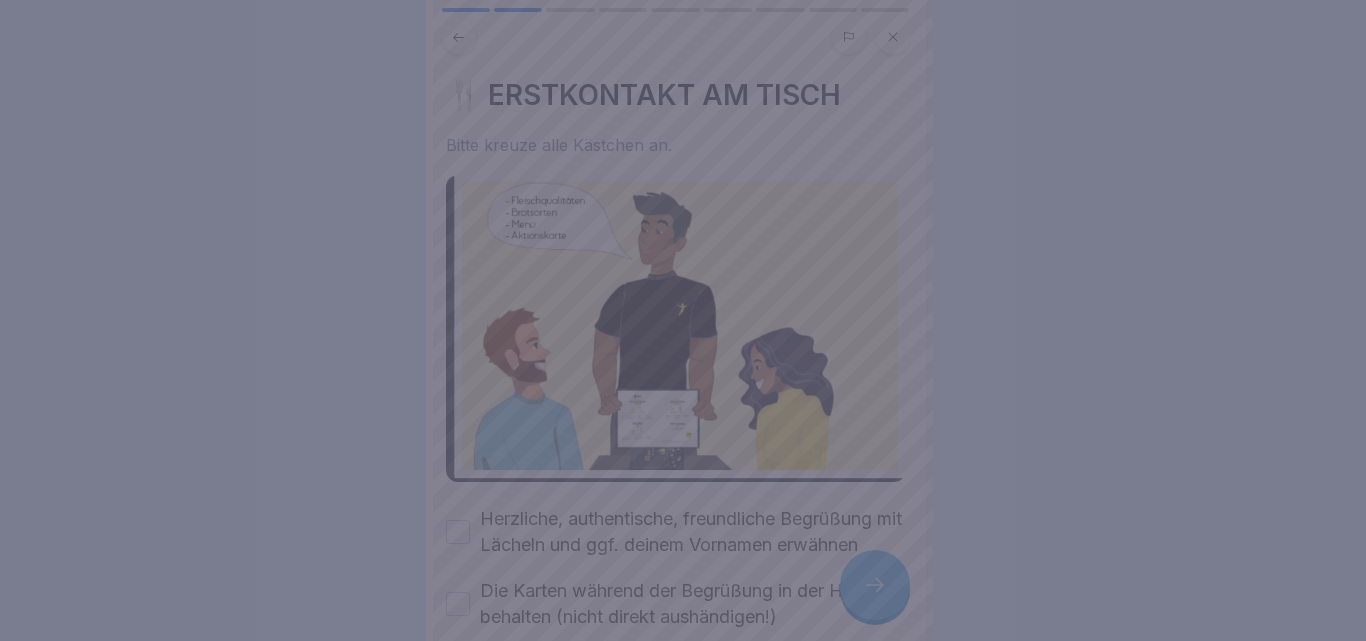 click at bounding box center [683, 320] 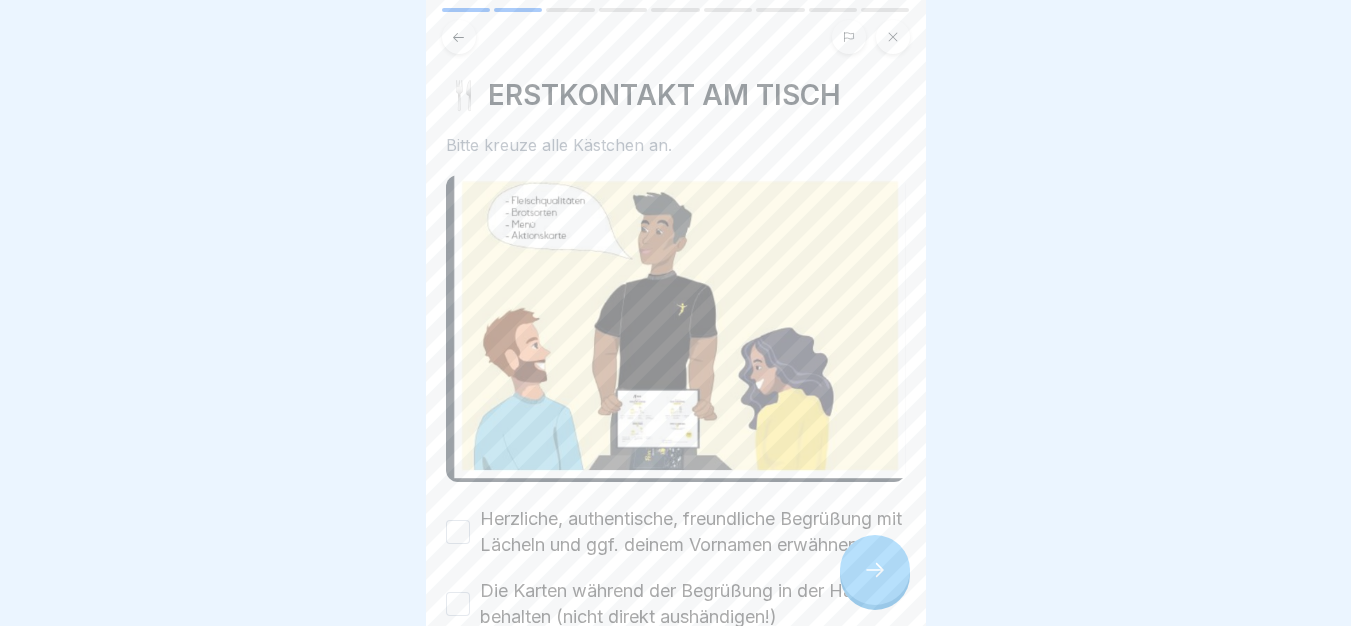 drag, startPoint x: 761, startPoint y: 531, endPoint x: 770, endPoint y: 575, distance: 44.911022 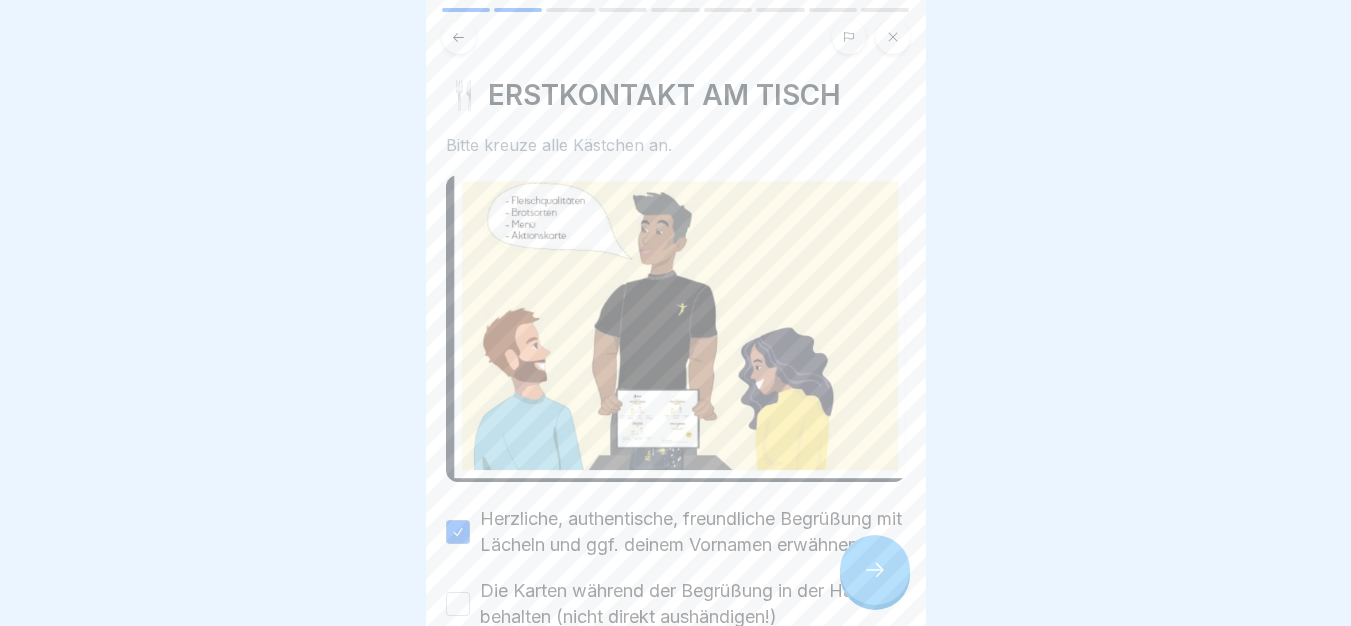 click on "Die Karten während der Begrüßung in der Hand behalten (nicht direkt aushändigen!)" at bounding box center (693, 604) 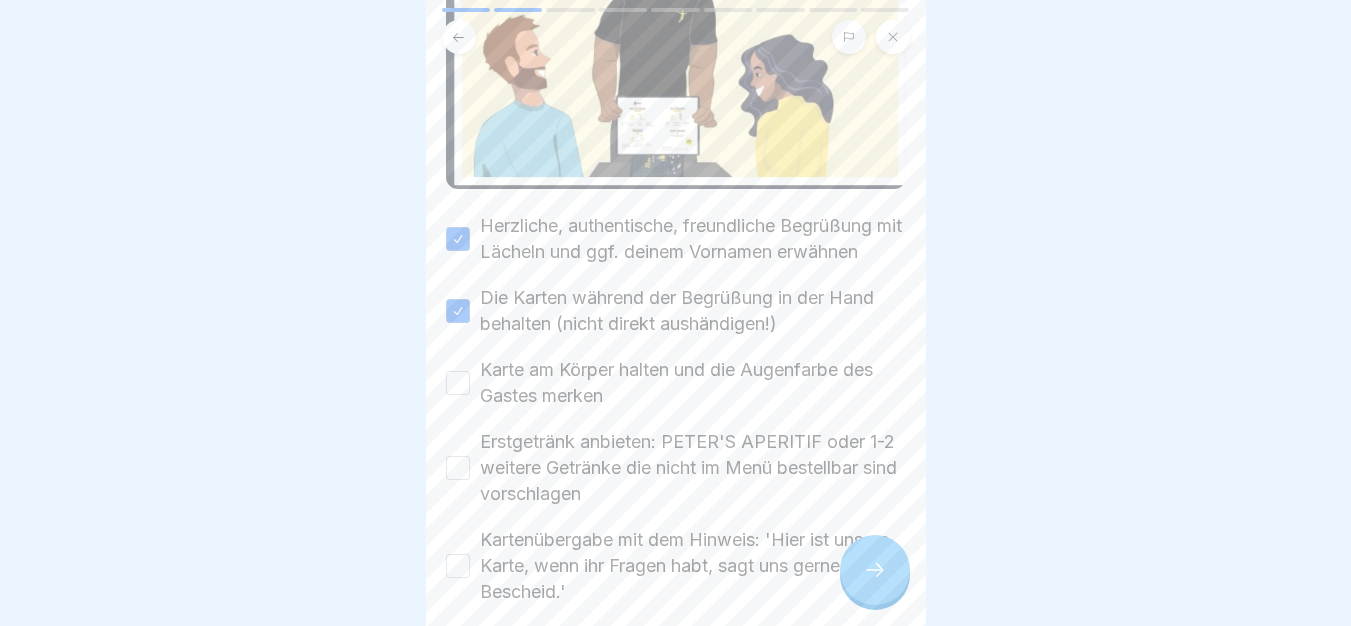 scroll, scrollTop: 299, scrollLeft: 0, axis: vertical 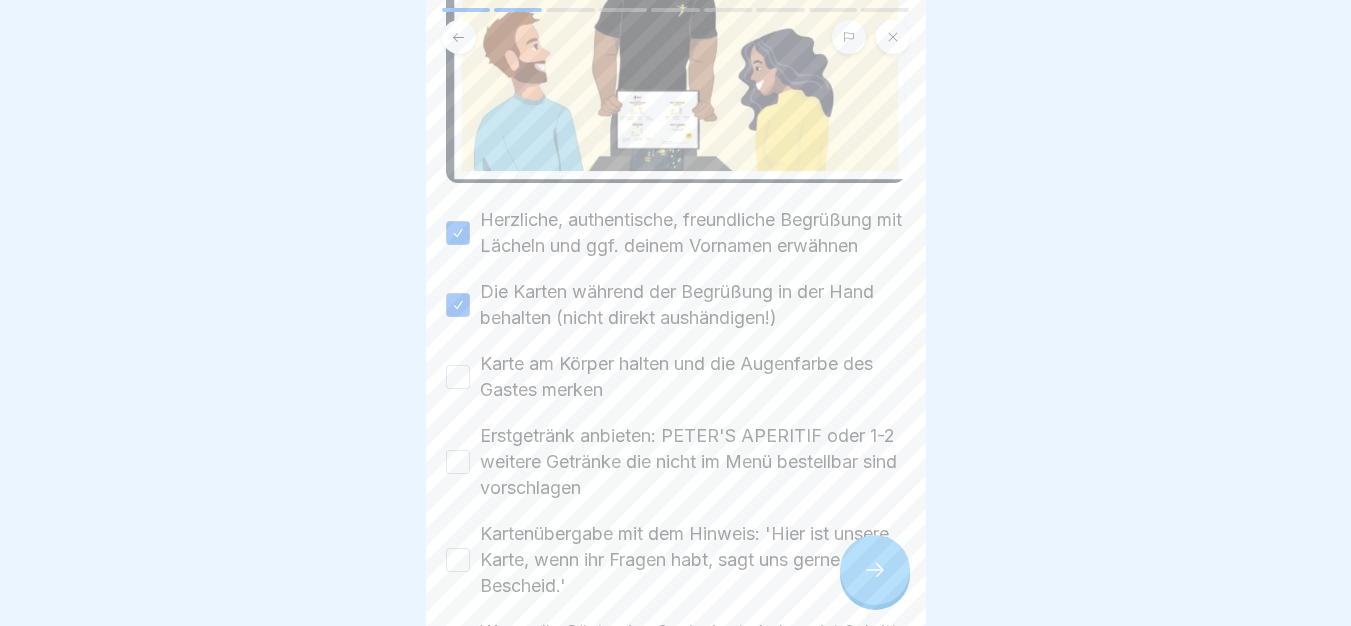 click on "Karte am Körper halten und die Augenfarbe des Gastes merken" at bounding box center (693, 377) 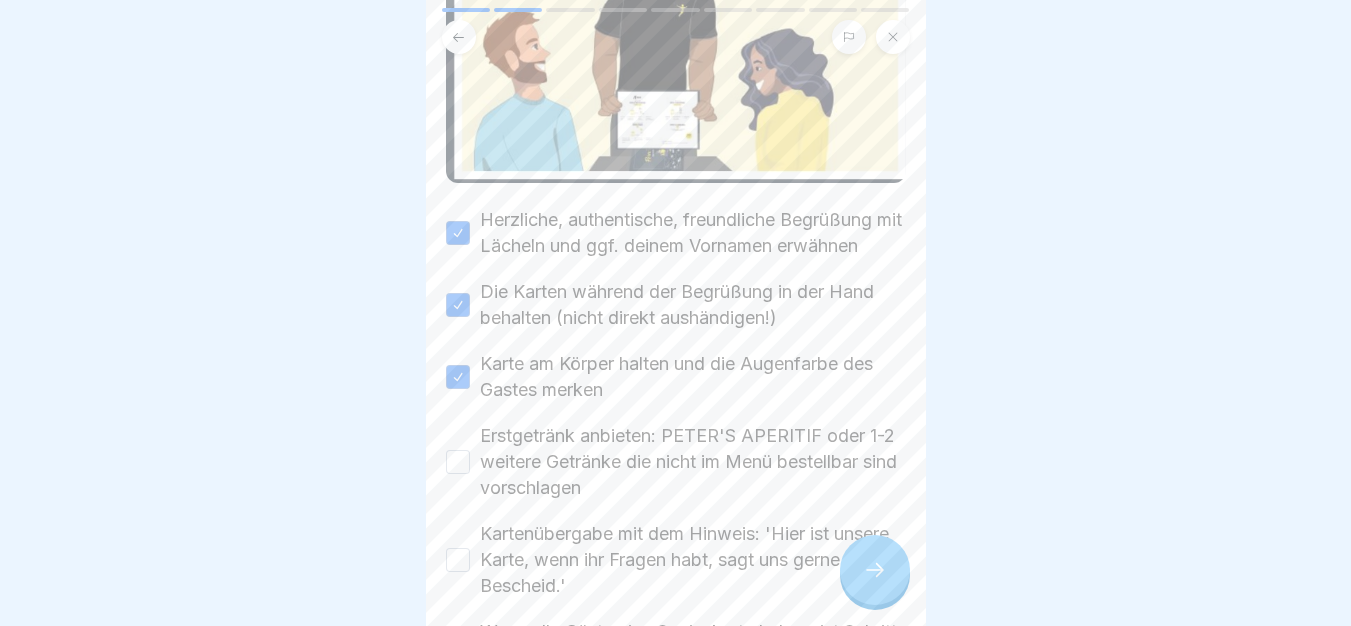 click on "Erstgetränk anbieten: PETER'S APERITIF oder 1-2 weitere Getränke die nicht im Menü bestellbar sind vorschlagen" at bounding box center [693, 462] 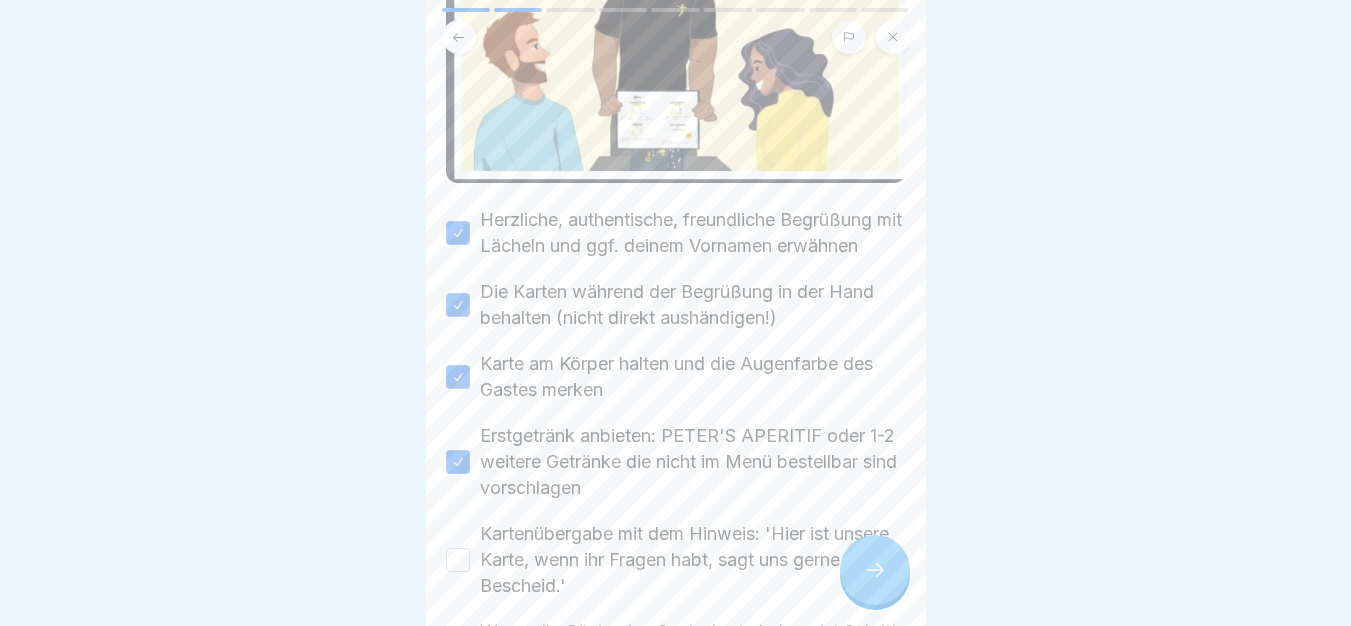 click on "Kartenübergabe mit dem Hinweis: 'Hier ist unsere Karte, wenn ihr Fragen habt, sagt uns gerne Bescheid.'" at bounding box center [693, 560] 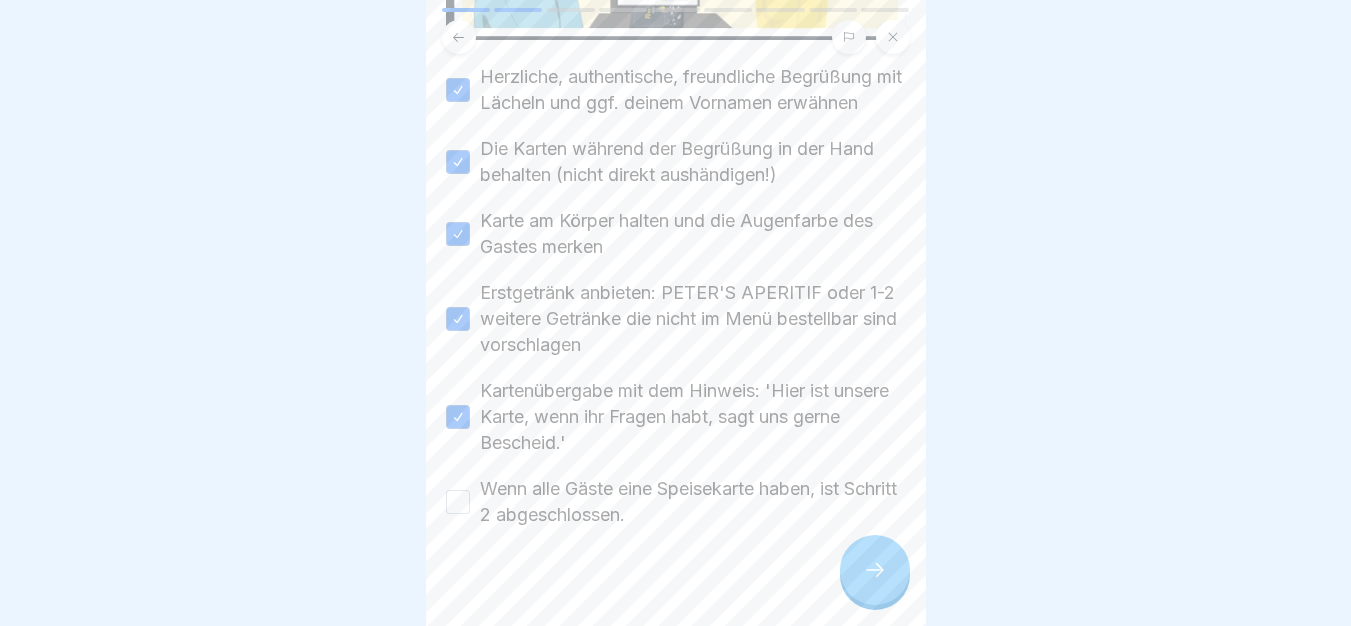 scroll, scrollTop: 480, scrollLeft: 0, axis: vertical 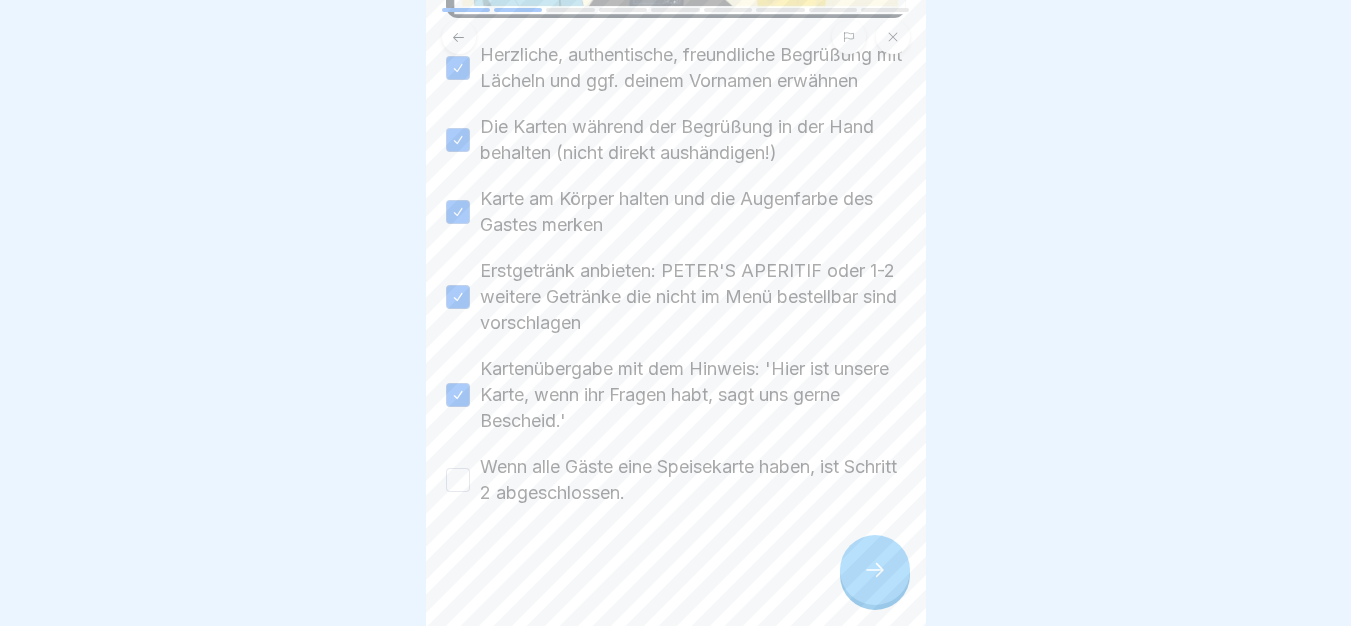 click 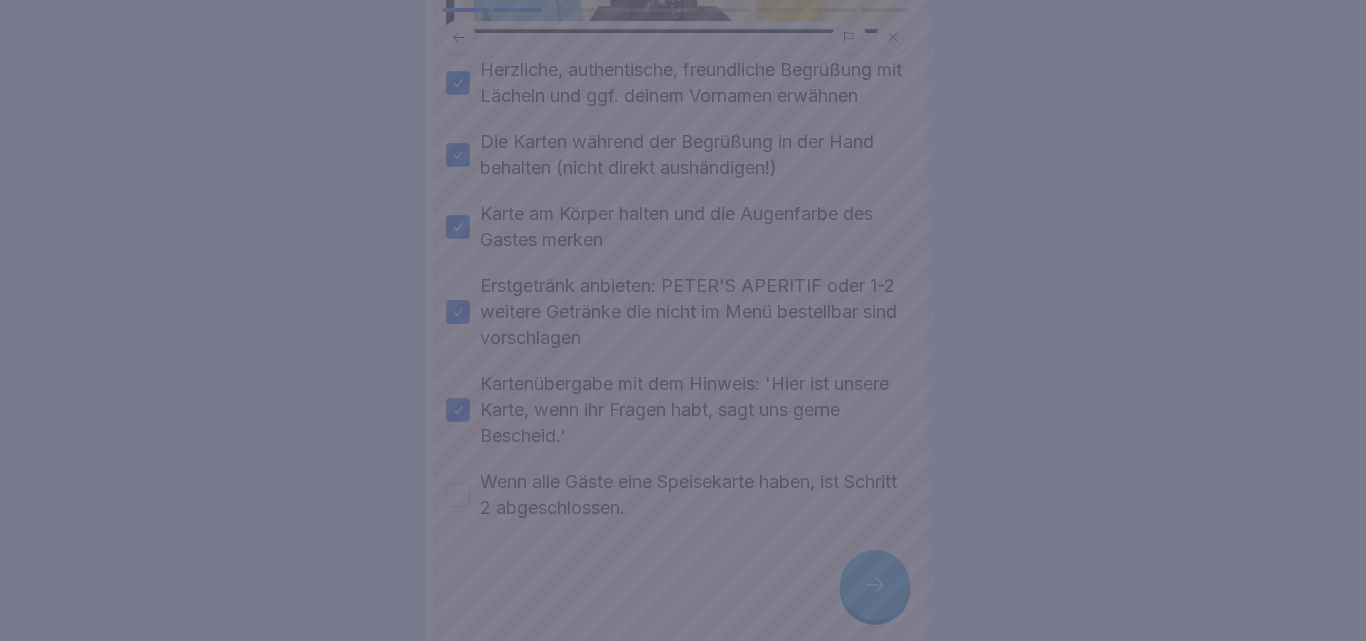 click at bounding box center (683, 320) 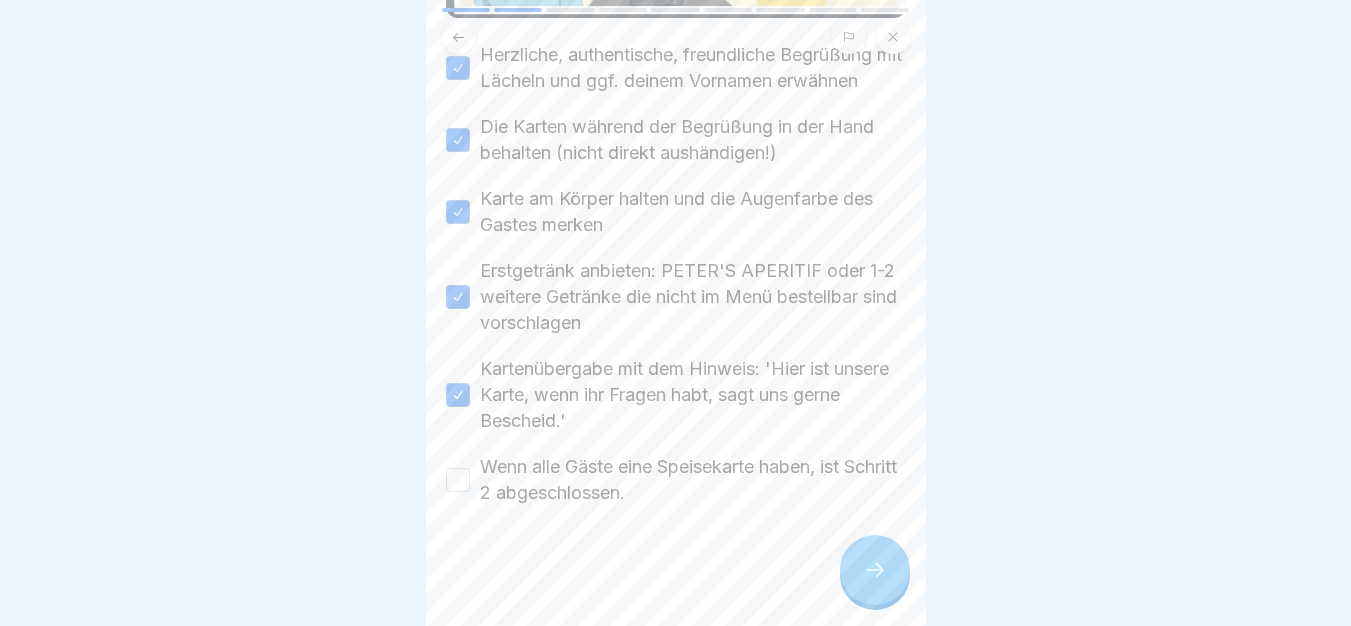 click on "Wenn alle Gäste eine Speisekarte haben, ist Schritt 2 abgeschlossen." at bounding box center (693, 480) 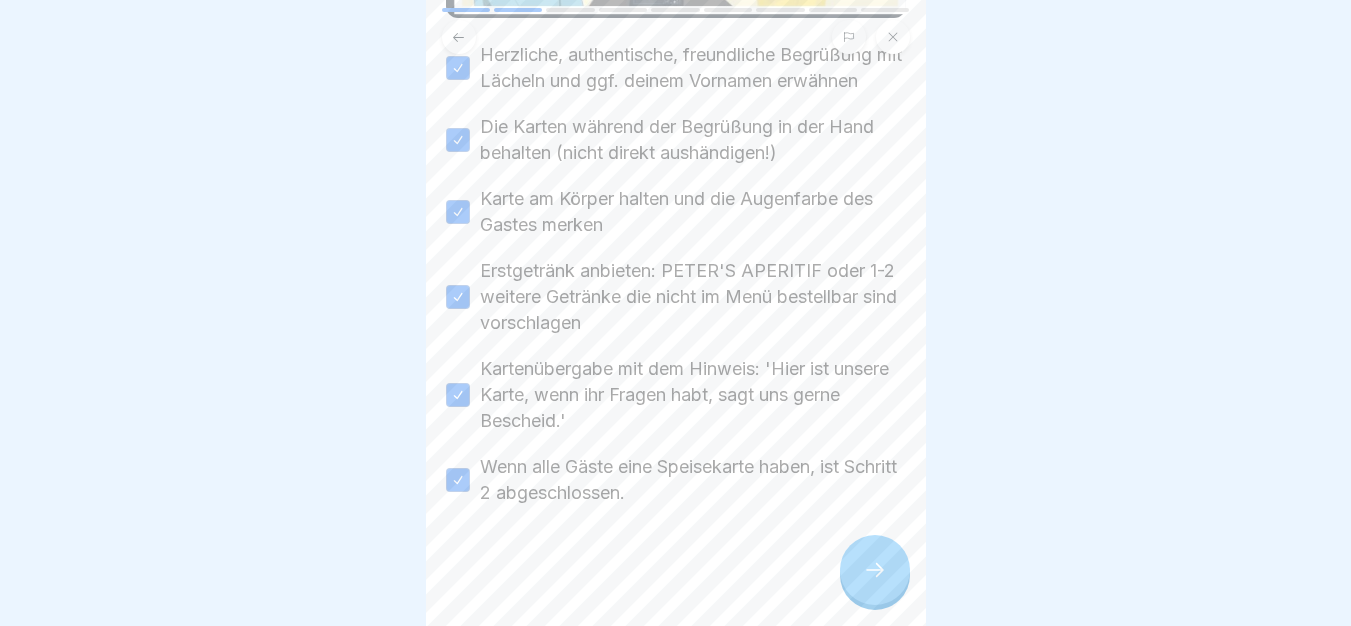 click 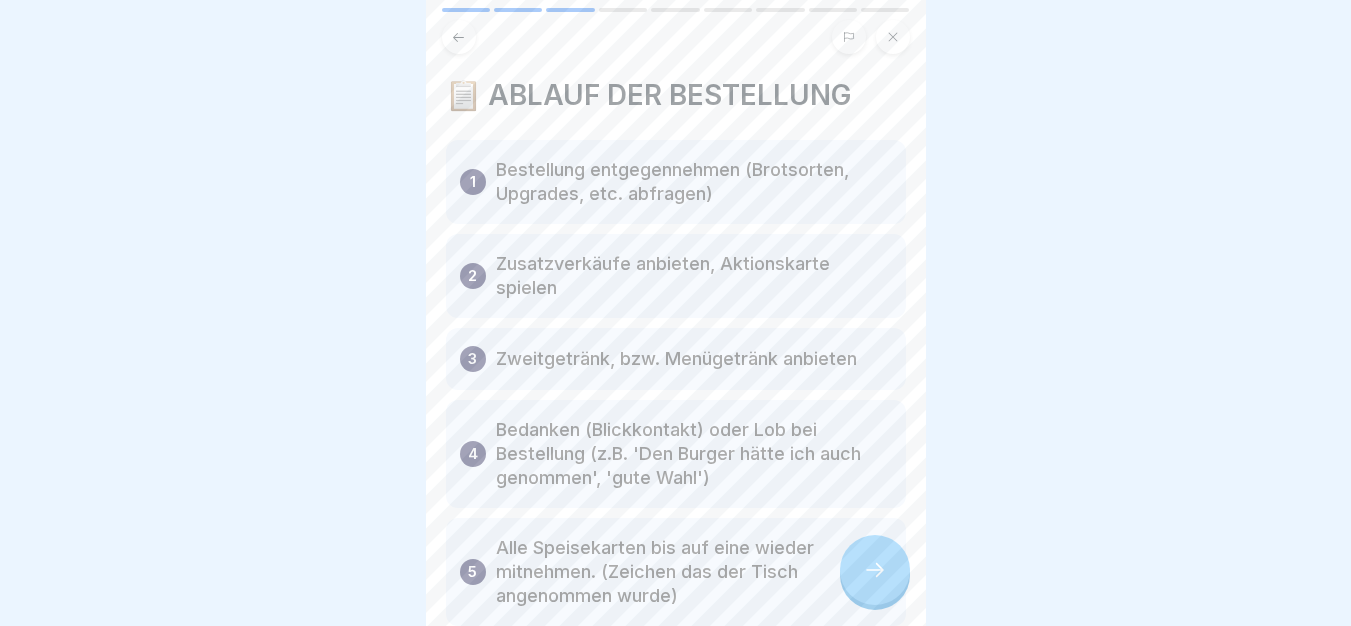 click 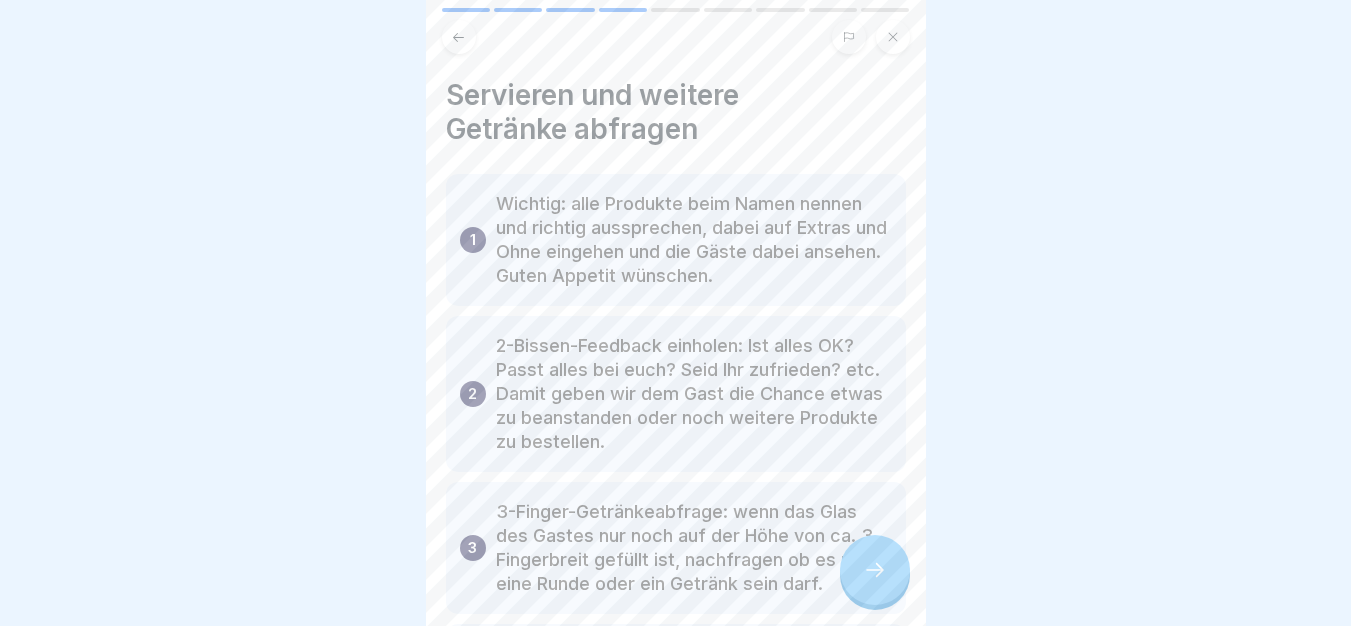 click 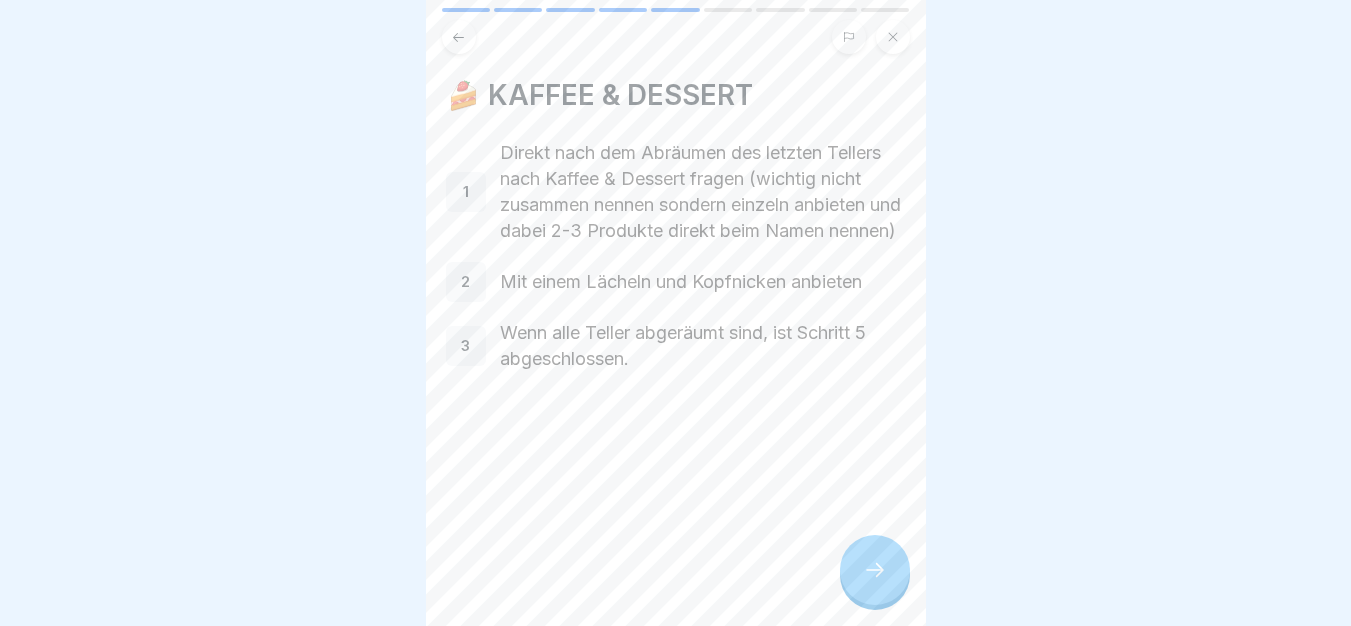 click 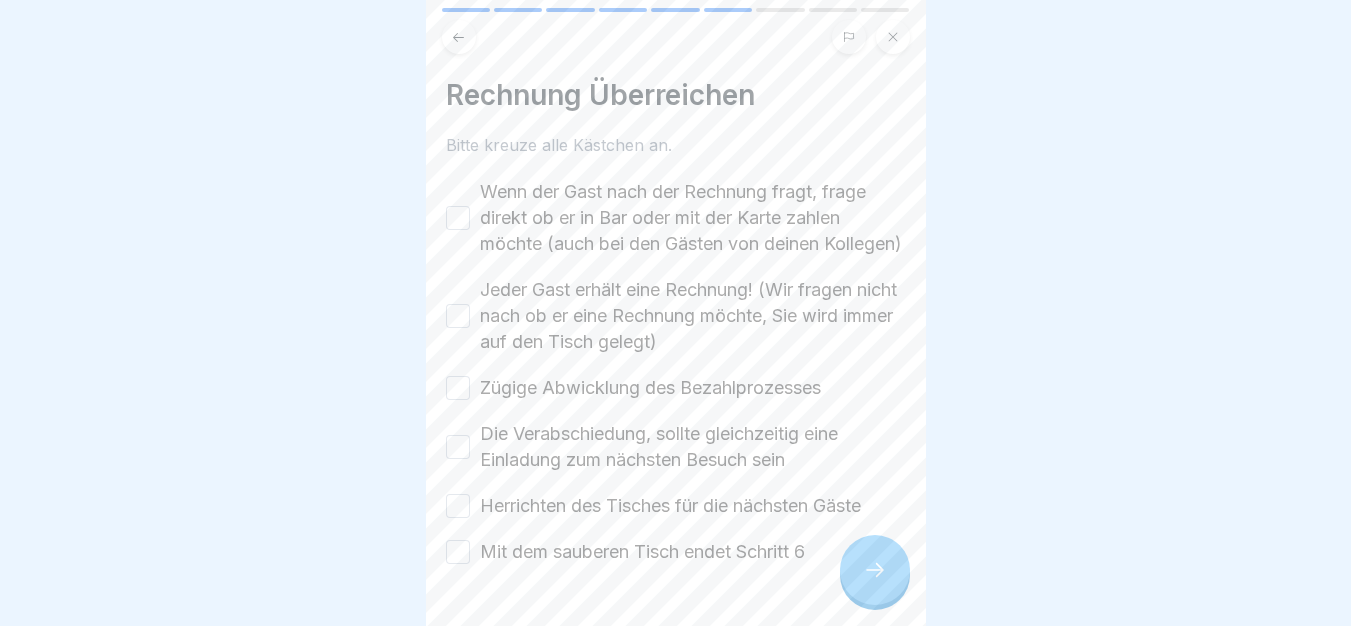 click 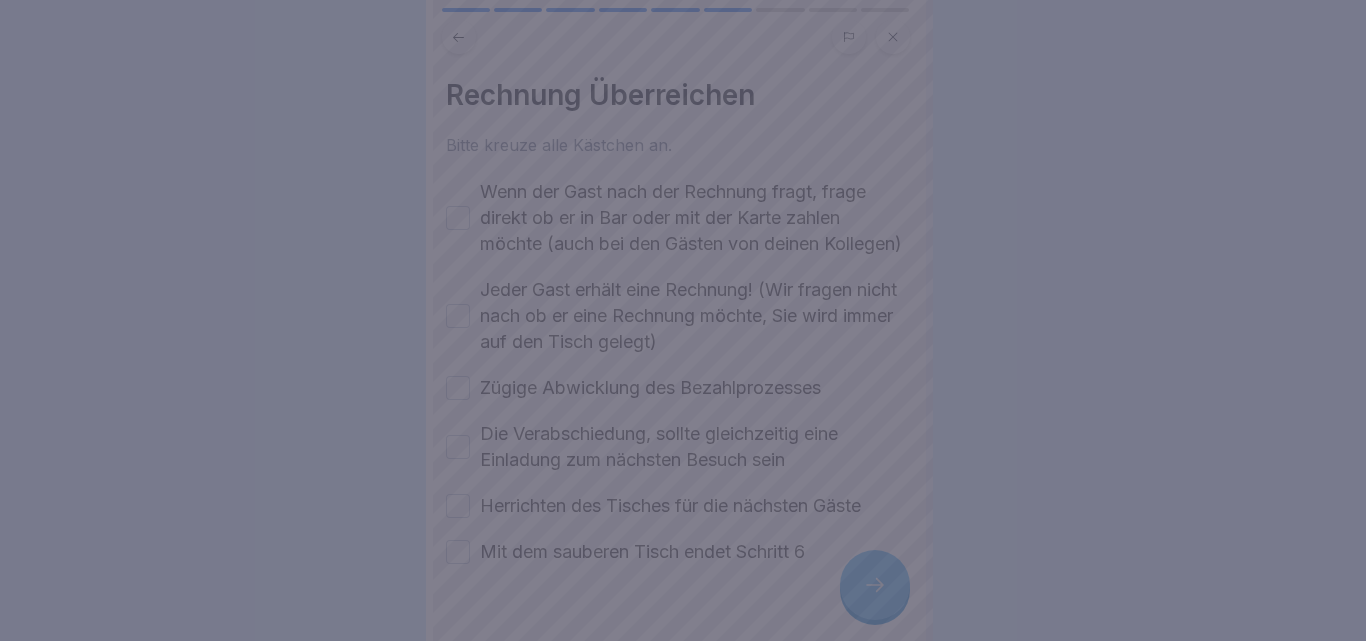 click at bounding box center (683, 320) 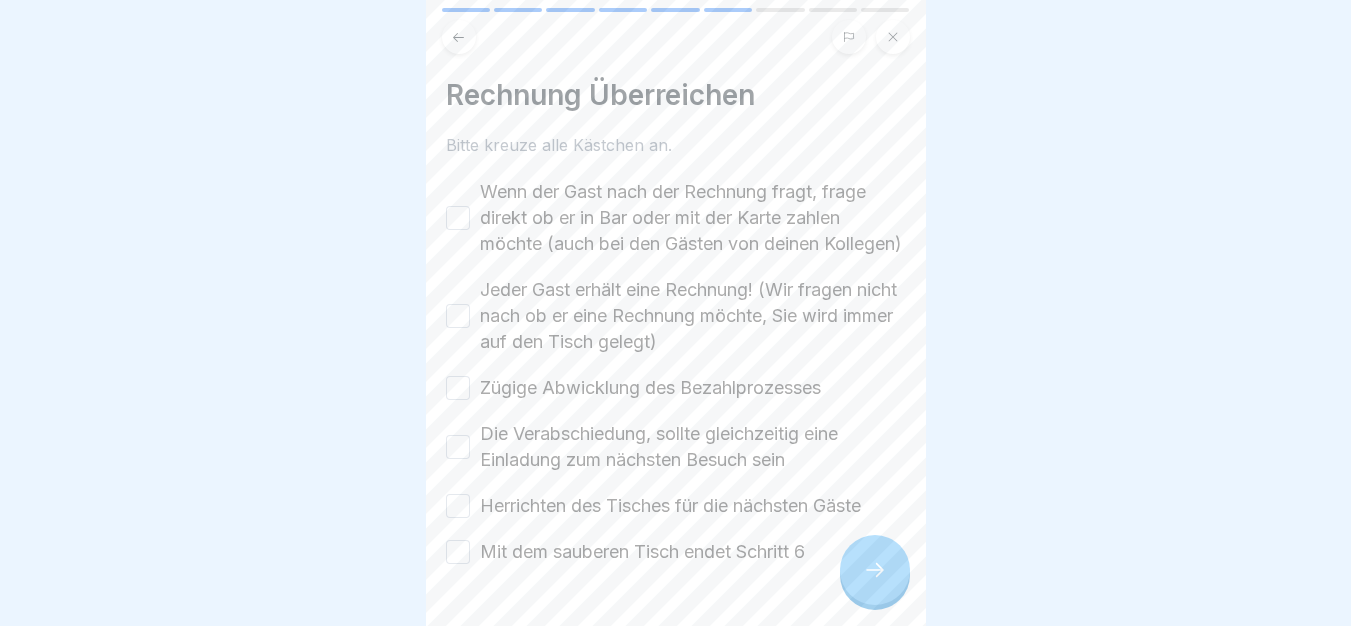 drag, startPoint x: 646, startPoint y: 225, endPoint x: 650, endPoint y: 278, distance: 53.15073 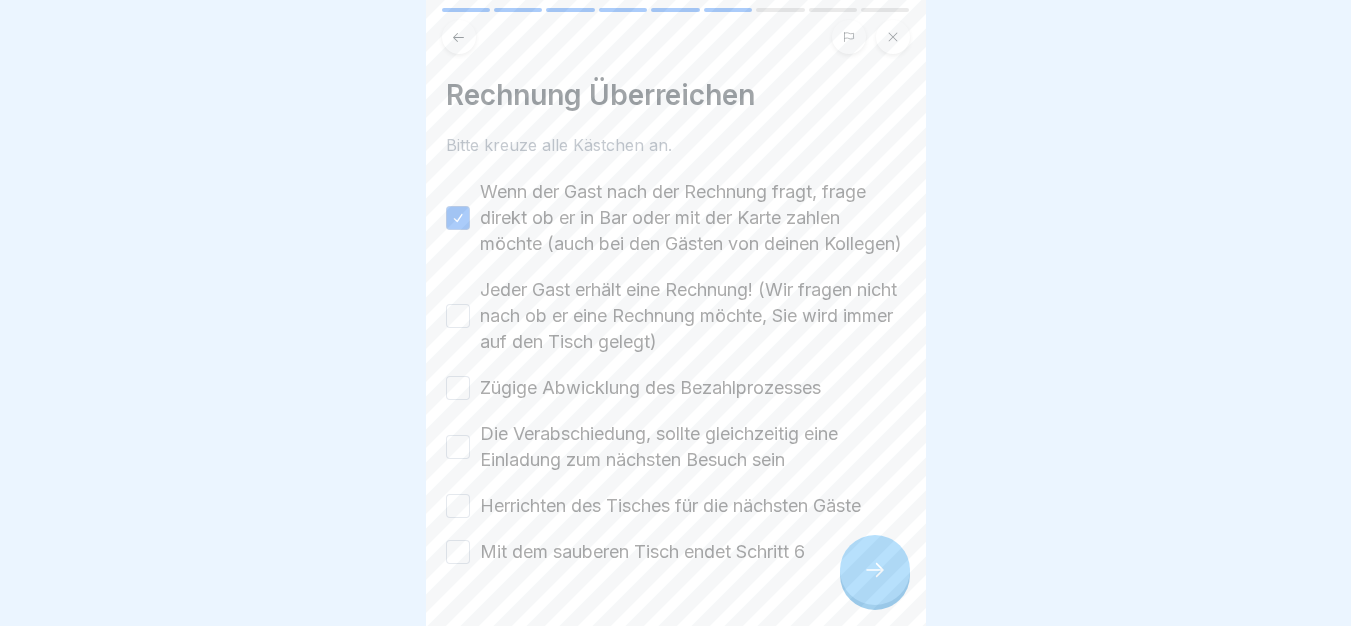 click on "Jeder Gast erhält eine Rechnung! (Wir fragen nicht nach ob er eine Rechnung möchte, Sie wird immer auf den Tisch gelegt)" at bounding box center (693, 316) 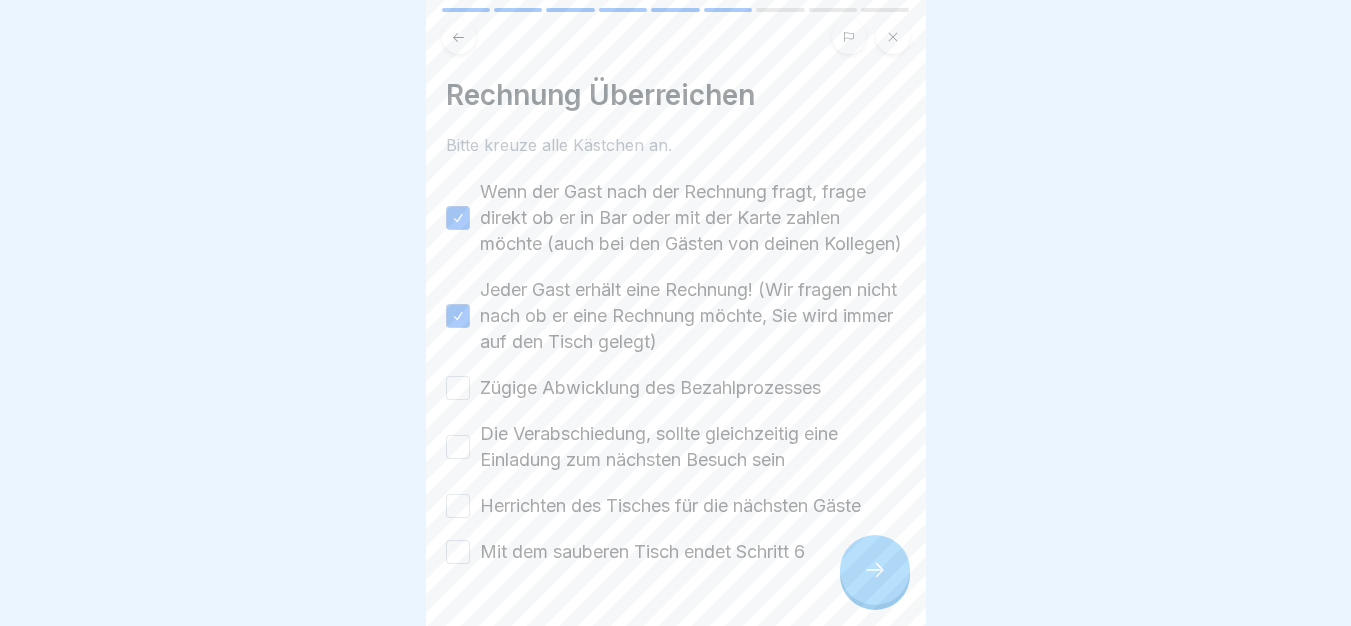 click on "Zügige Abwicklung des Bezahlprozesses" at bounding box center (650, 388) 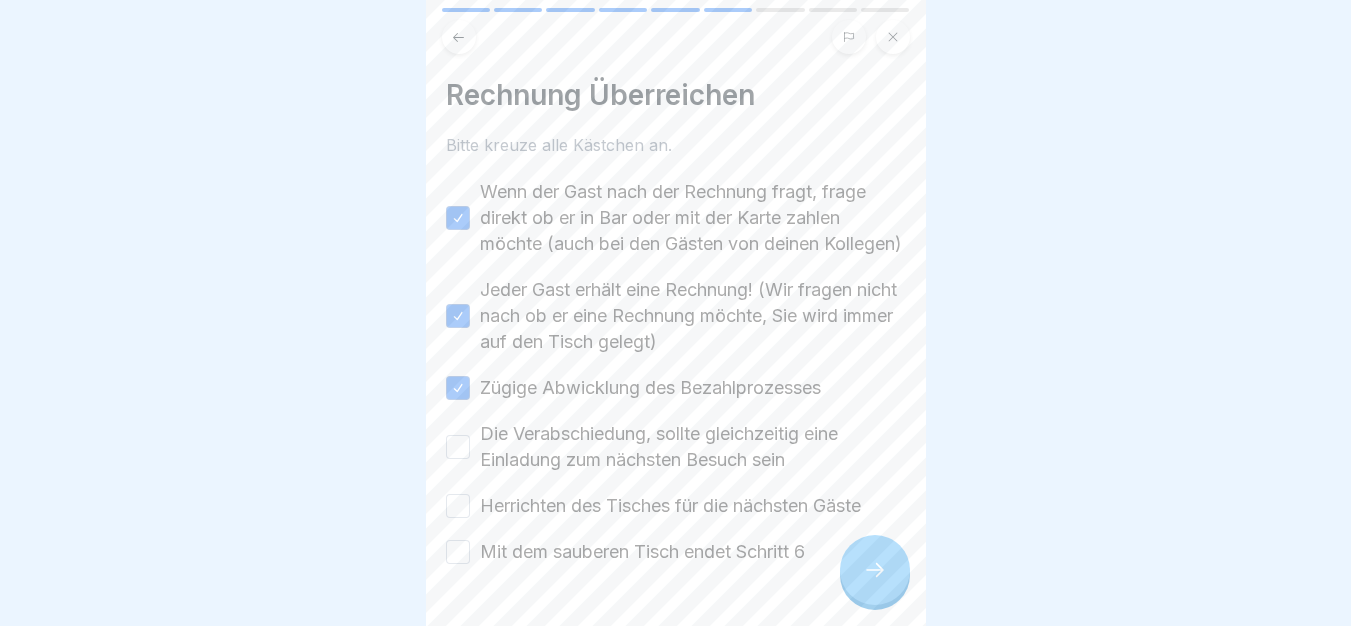 click on "Die Verabschiedung, sollte gleichzeitig eine Einladung zum nächsten Besuch sein" at bounding box center (693, 447) 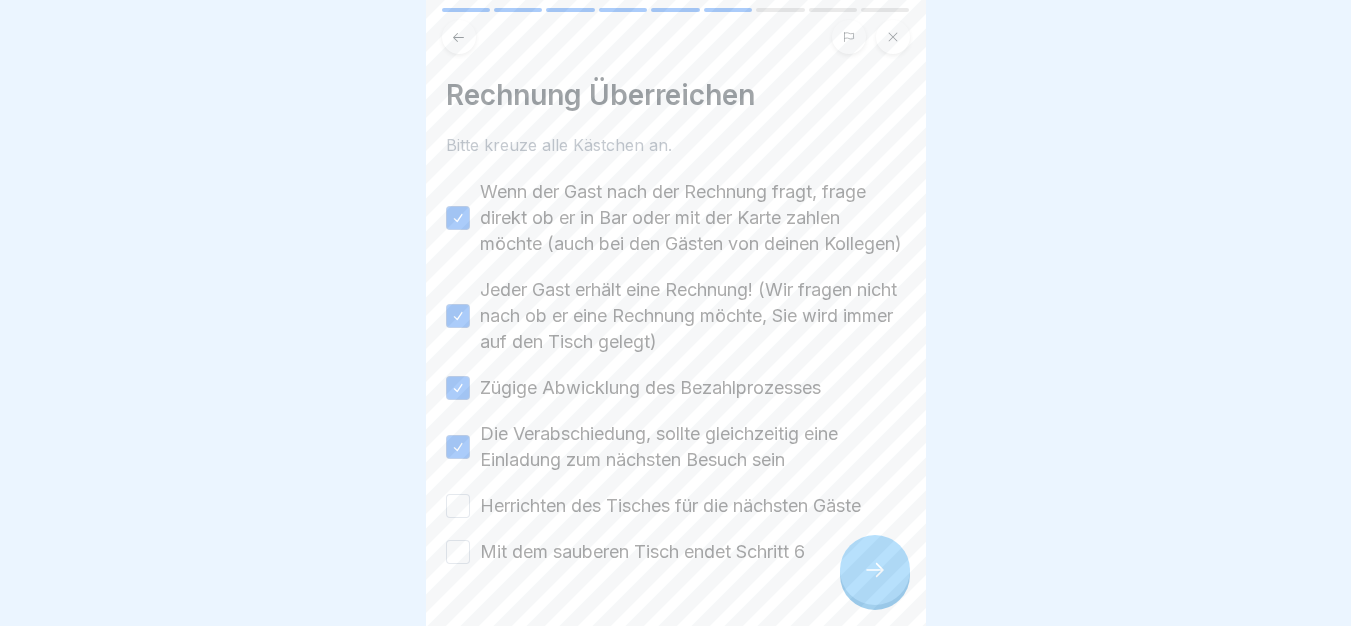 click on "Herrichten des Tisches für die nächsten Gäste" at bounding box center (670, 506) 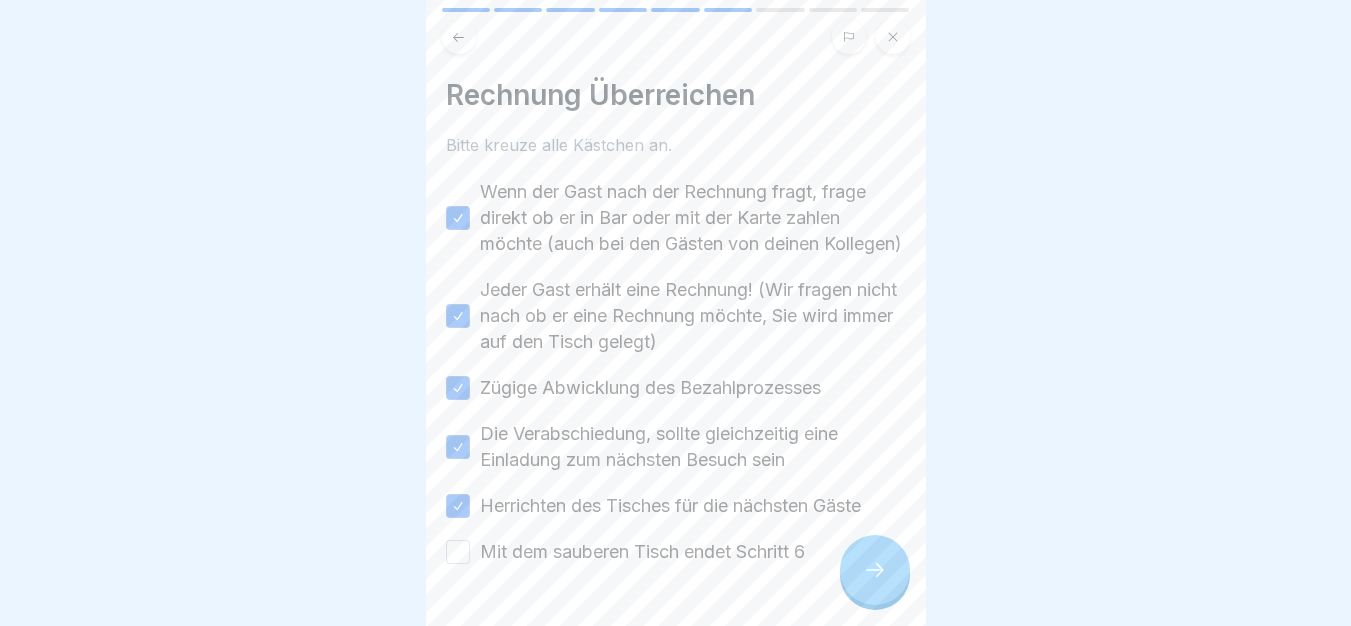 click on "Mit dem sauberen Tisch endet Schritt 6" at bounding box center (642, 552) 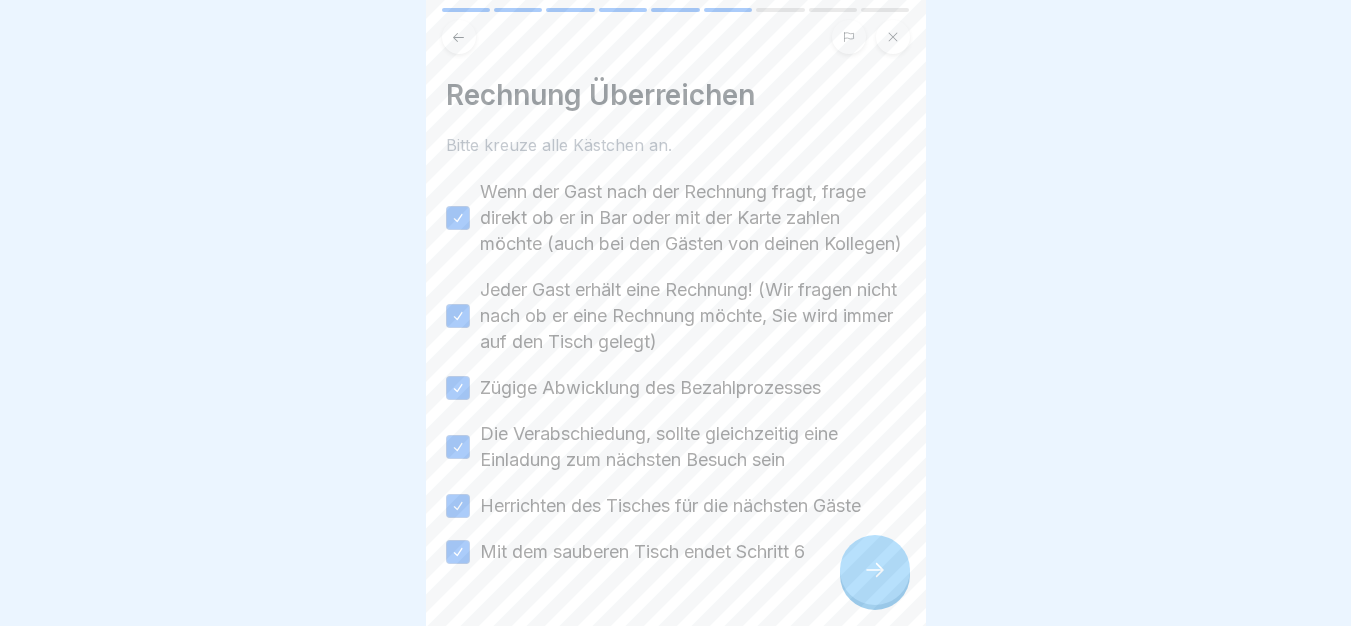 click at bounding box center [875, 570] 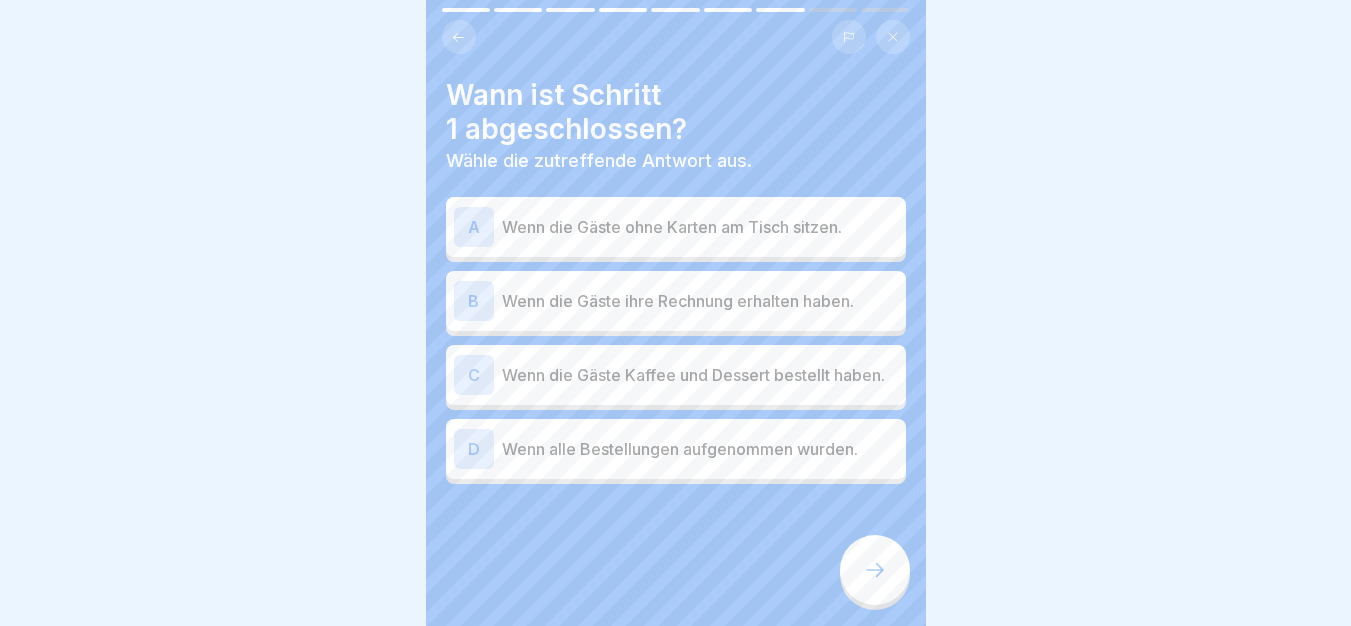 click at bounding box center [875, 570] 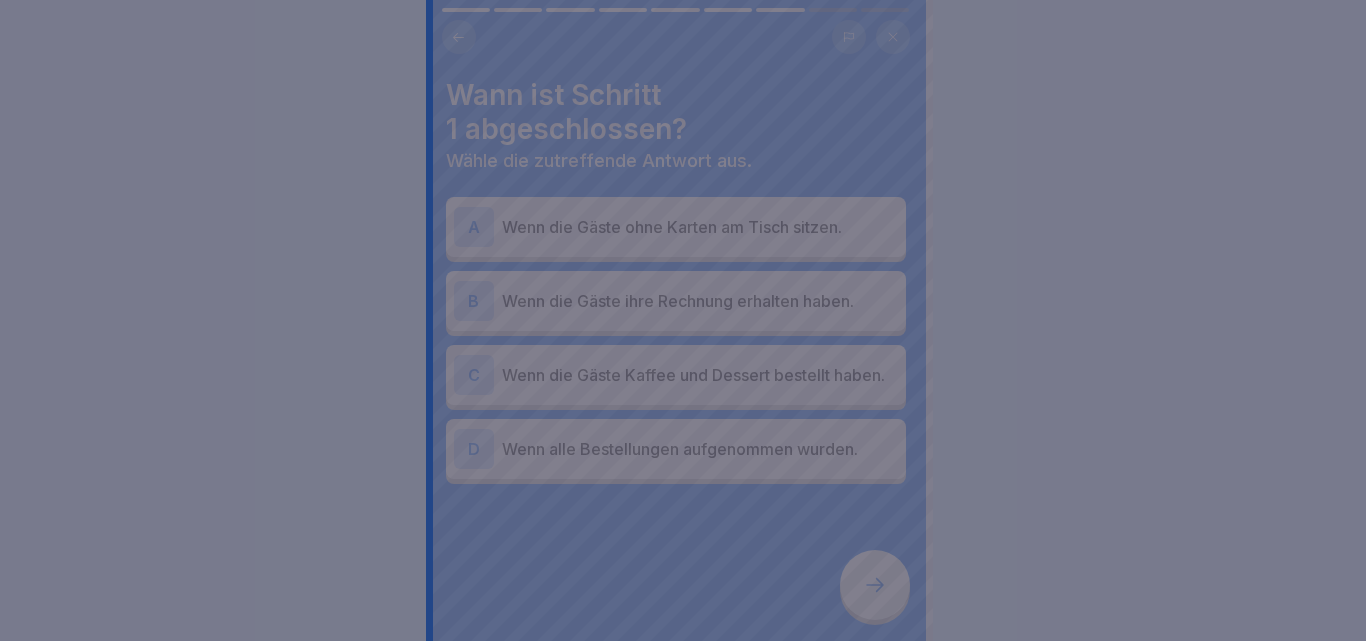click at bounding box center [683, 320] 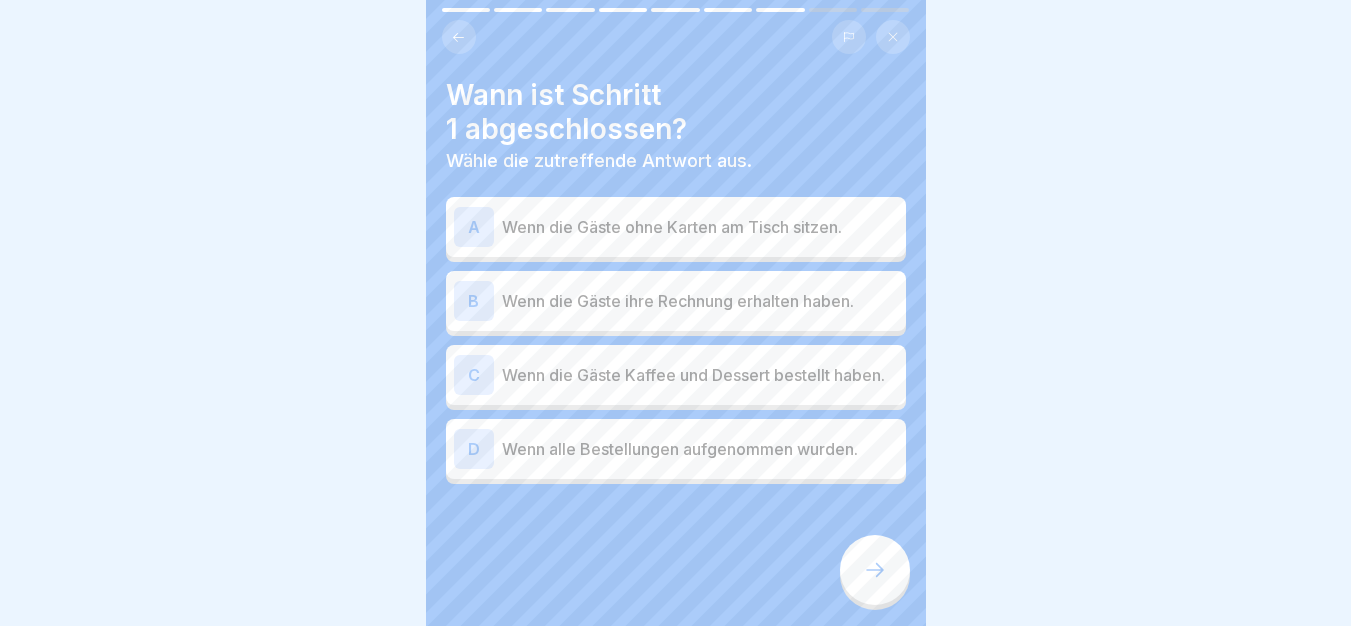 click on "Wenn die Gäste ohne Karten am Tisch sitzen." at bounding box center [700, 227] 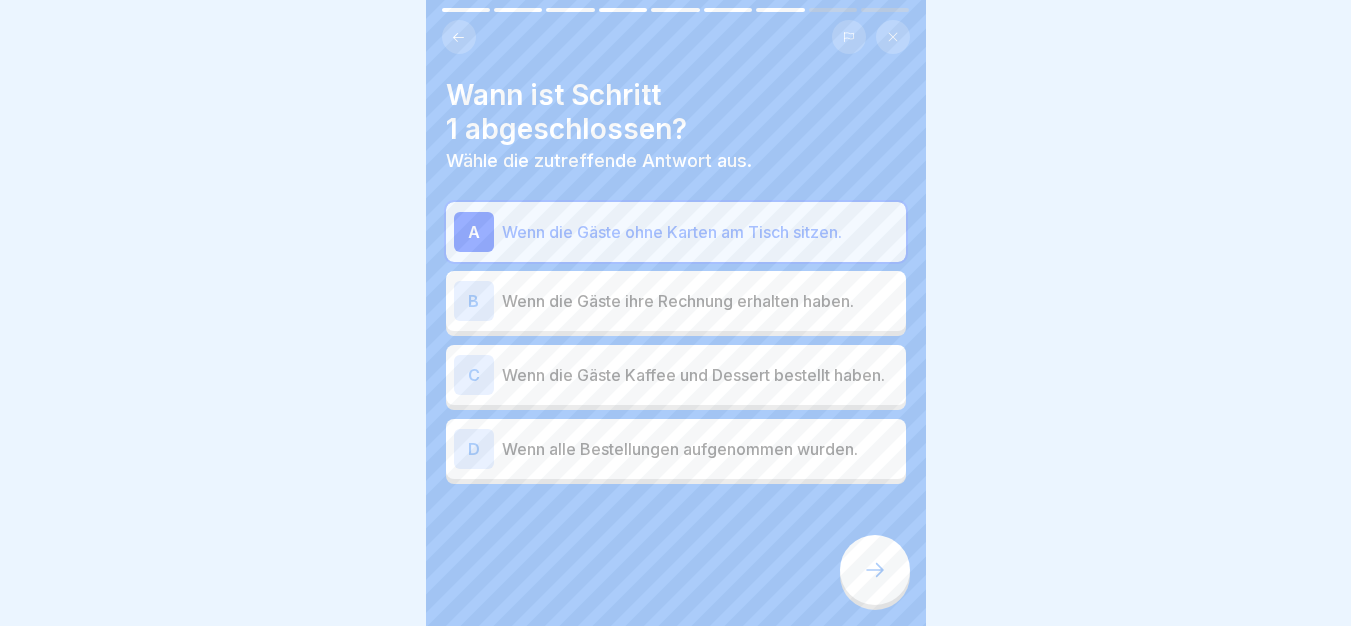 click at bounding box center [875, 570] 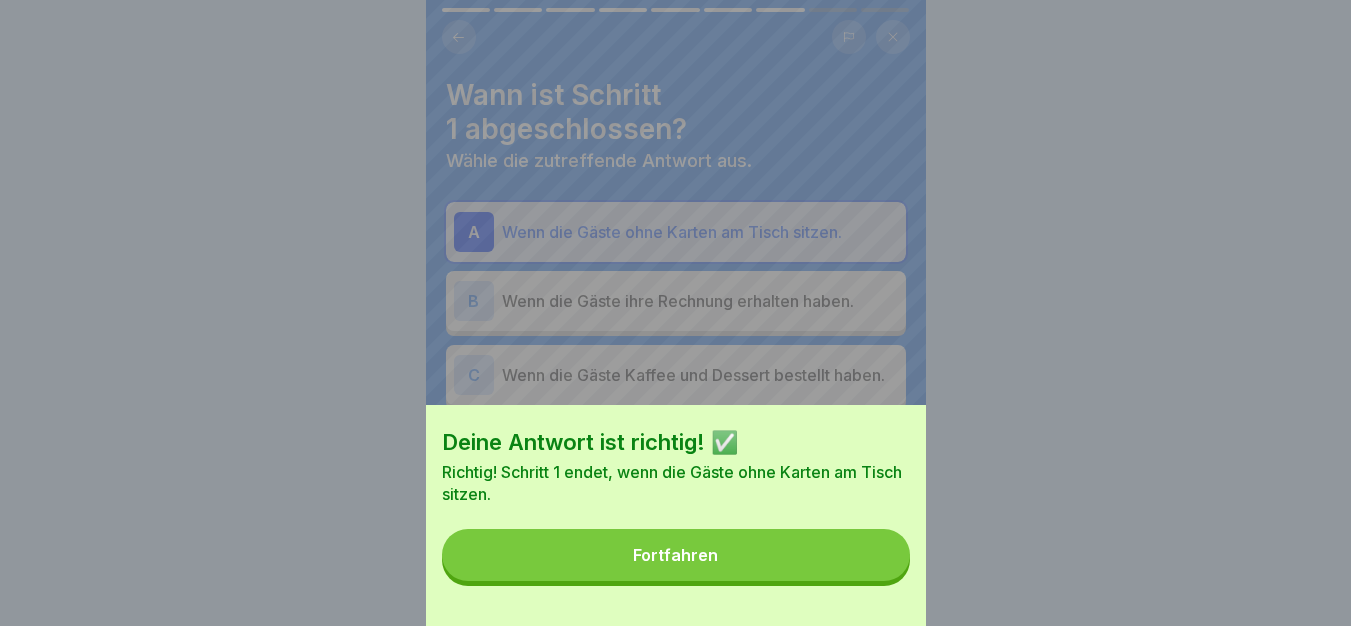 click on "Fortfahren" at bounding box center [676, 555] 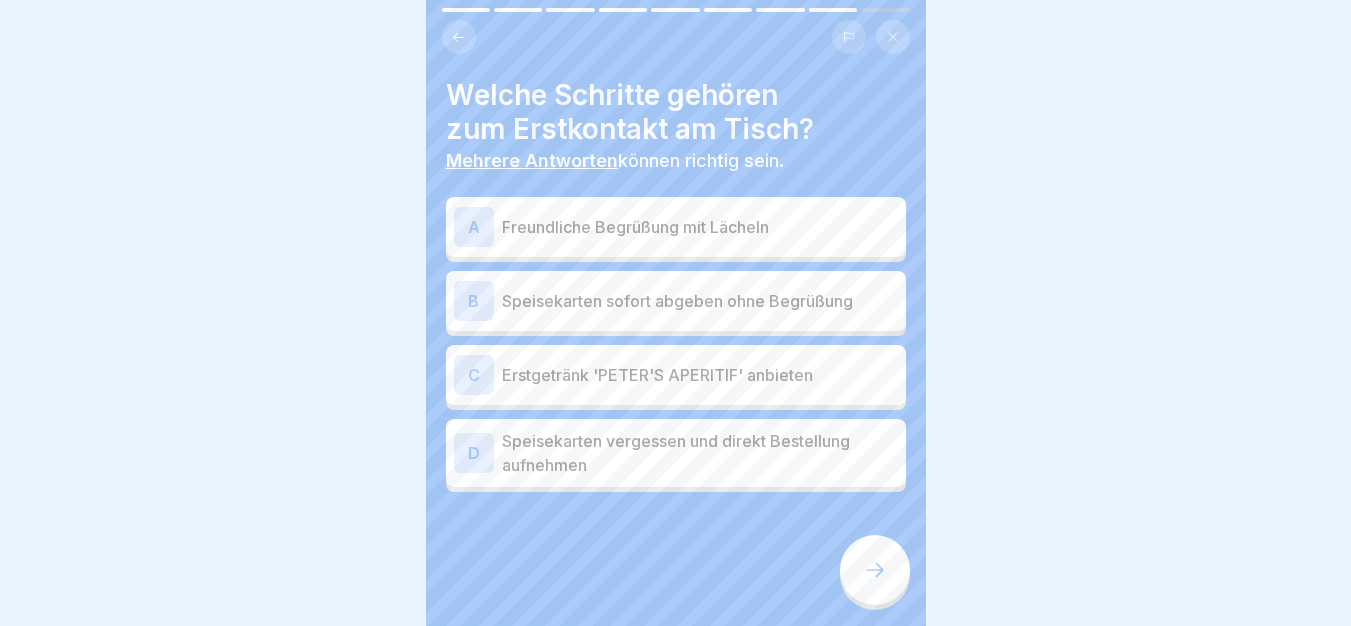 click on "Freundliche Begrüßung mit Lächeln" at bounding box center (700, 227) 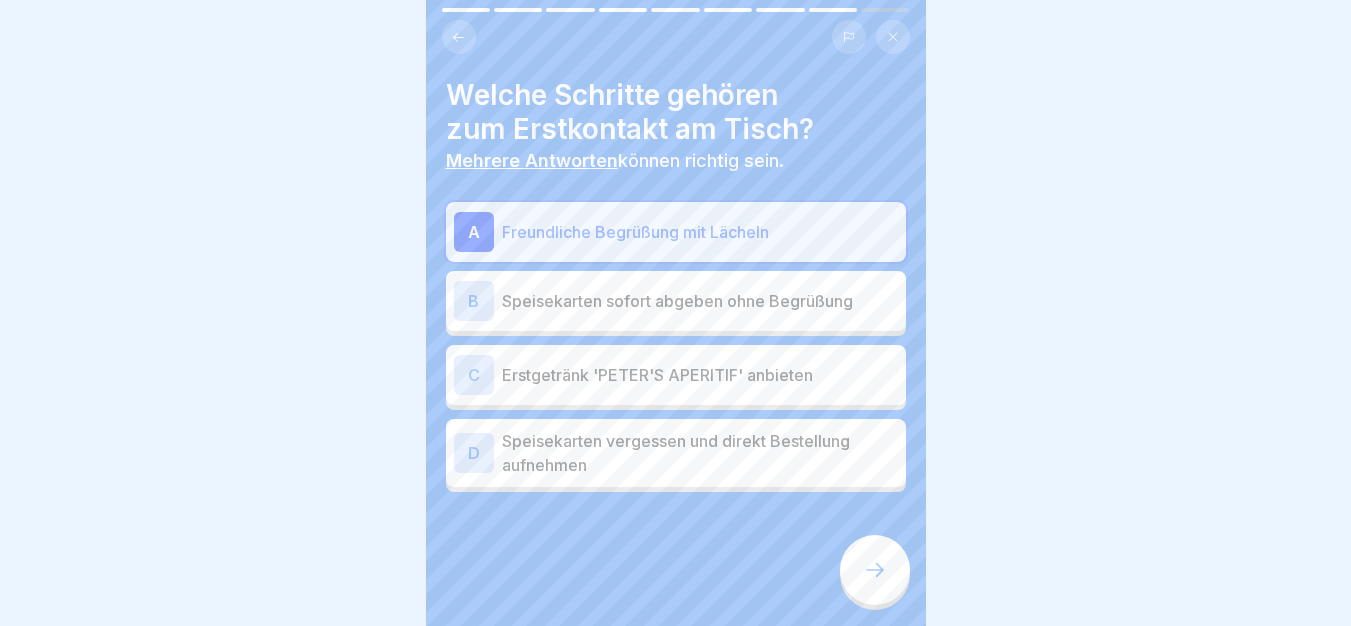 click on "Erstgetränk 'PETER'S APERITIF' anbieten" at bounding box center (700, 375) 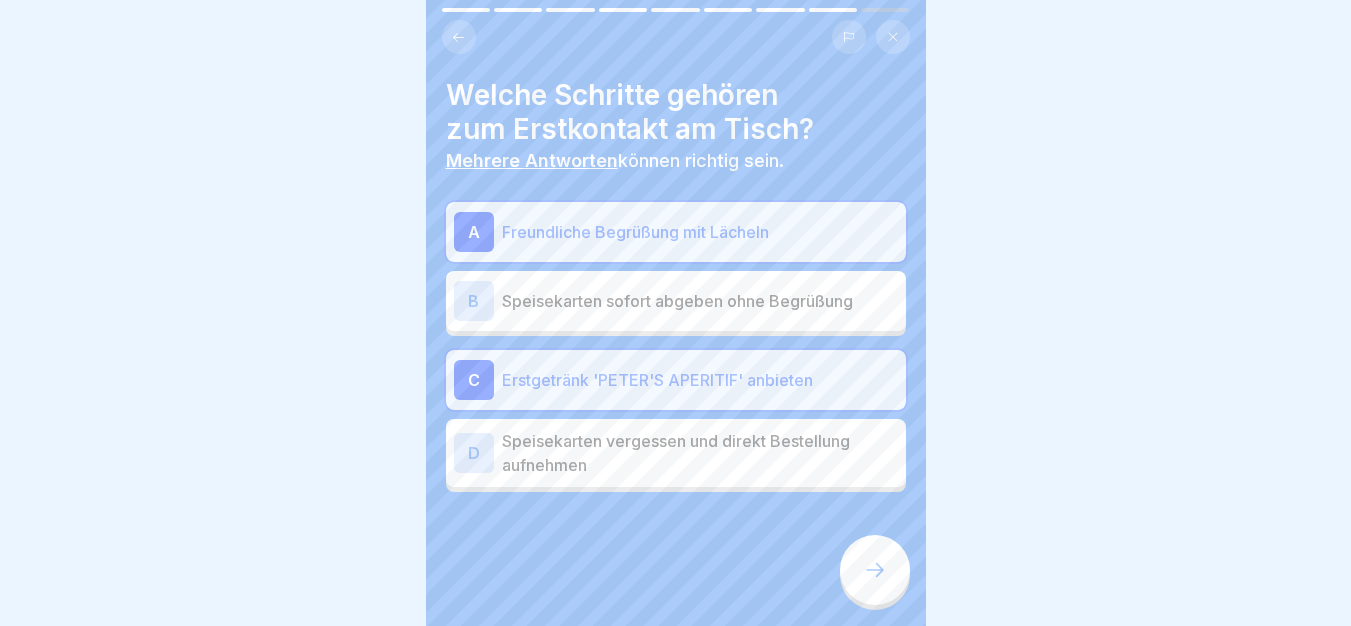click at bounding box center [875, 570] 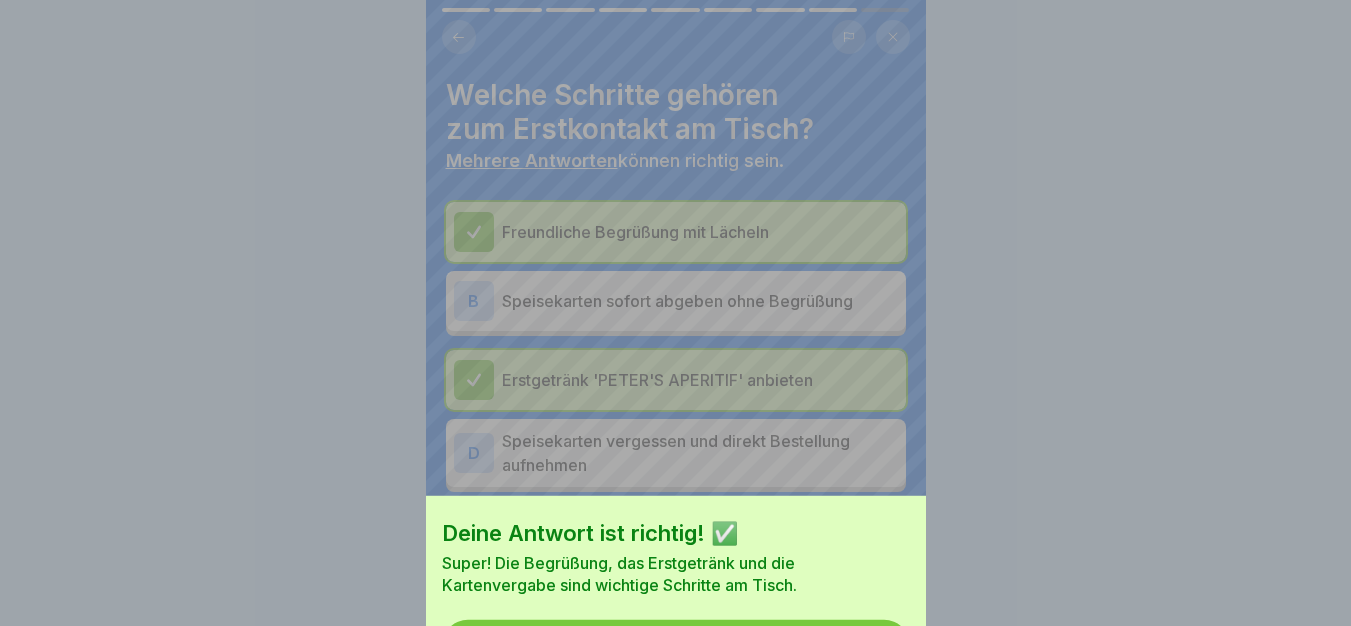 click on "Fortfahren" at bounding box center (676, 646) 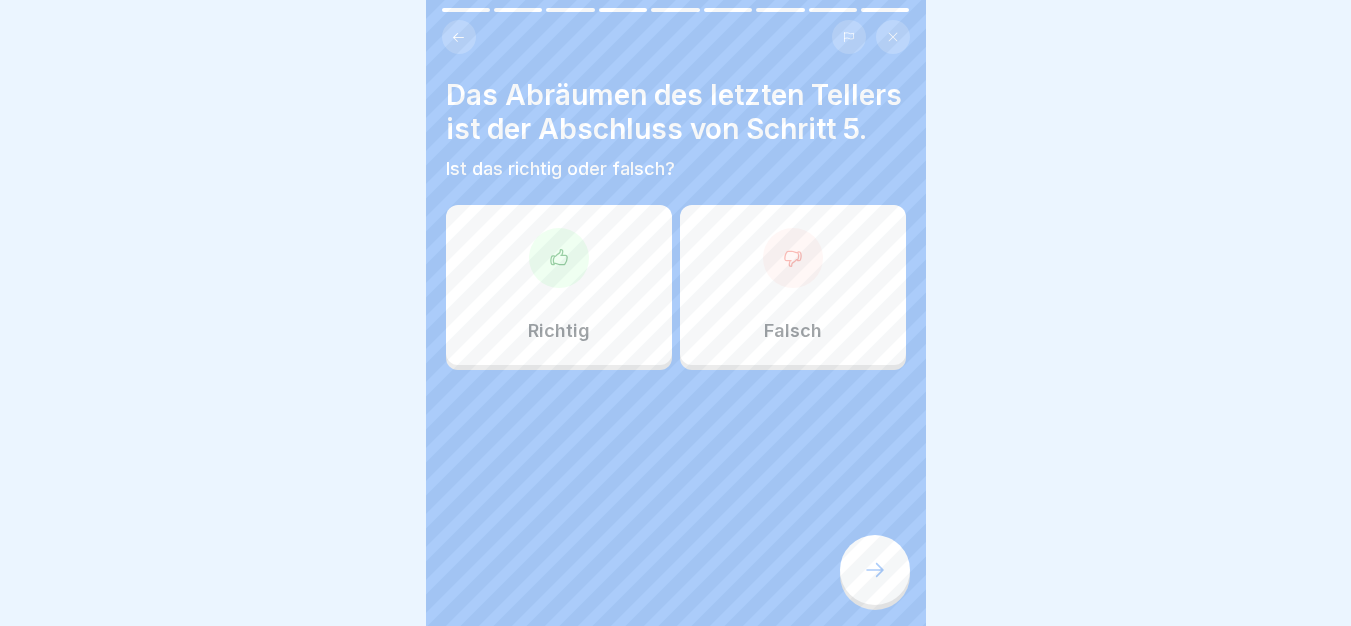 click at bounding box center (559, 258) 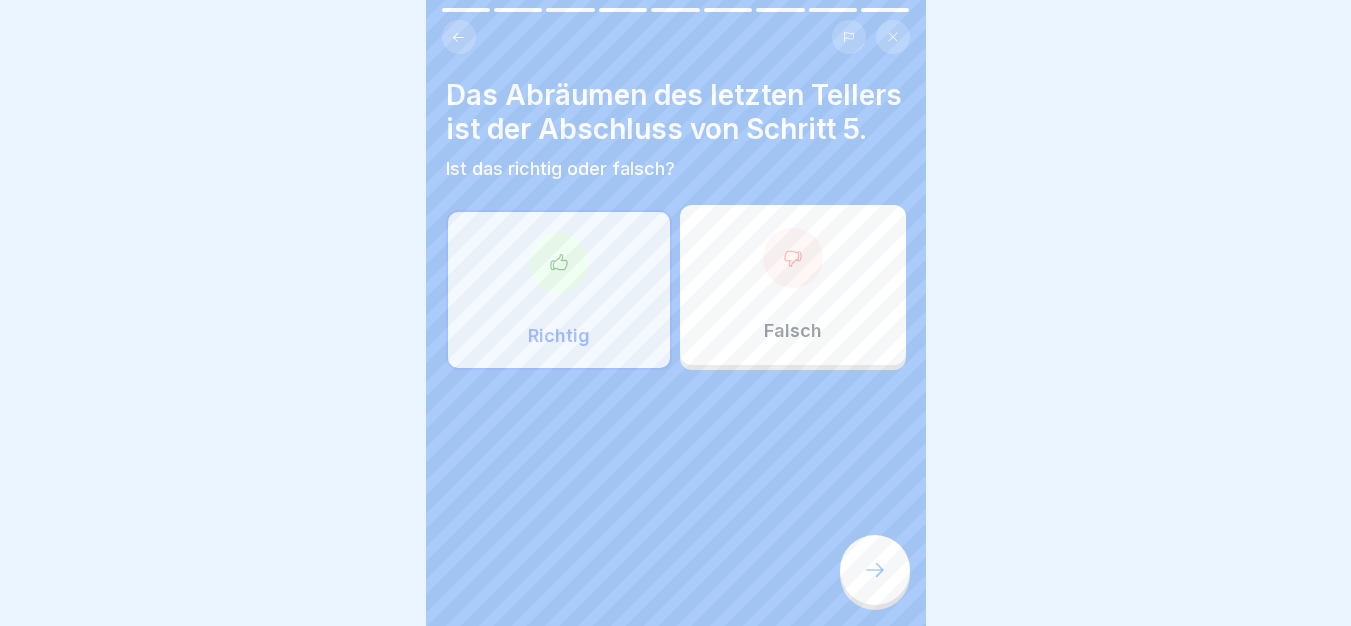 click 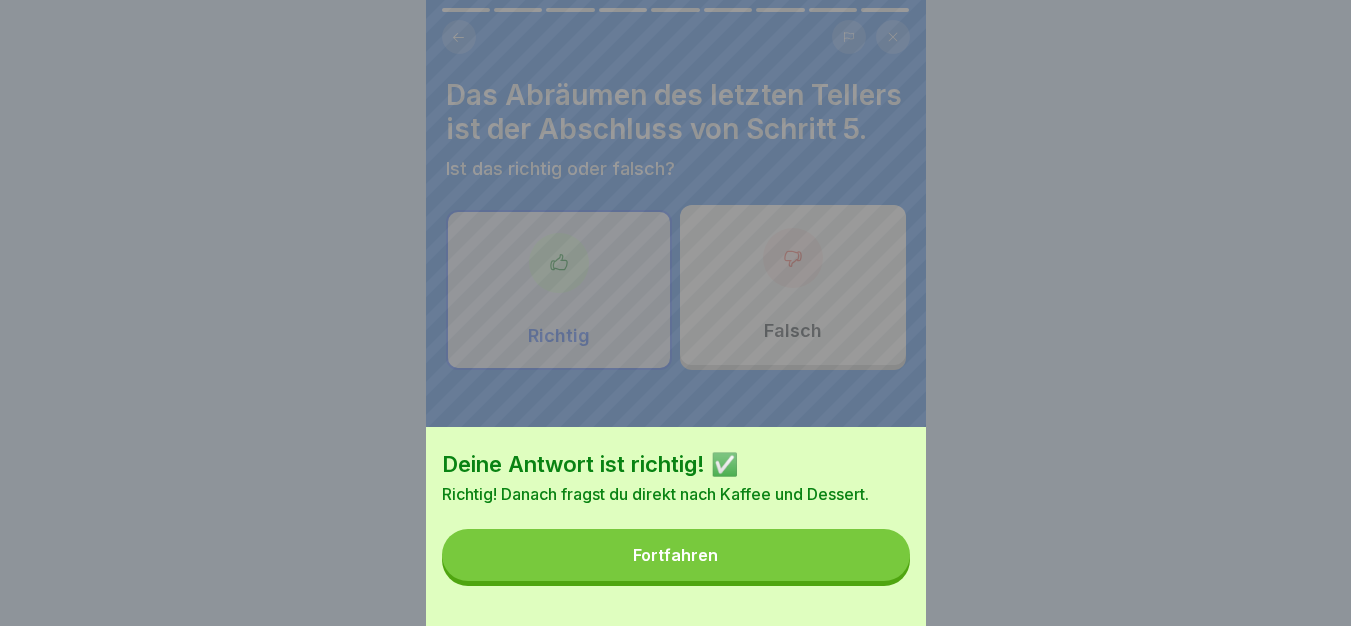 click on "Fortfahren" at bounding box center (676, 555) 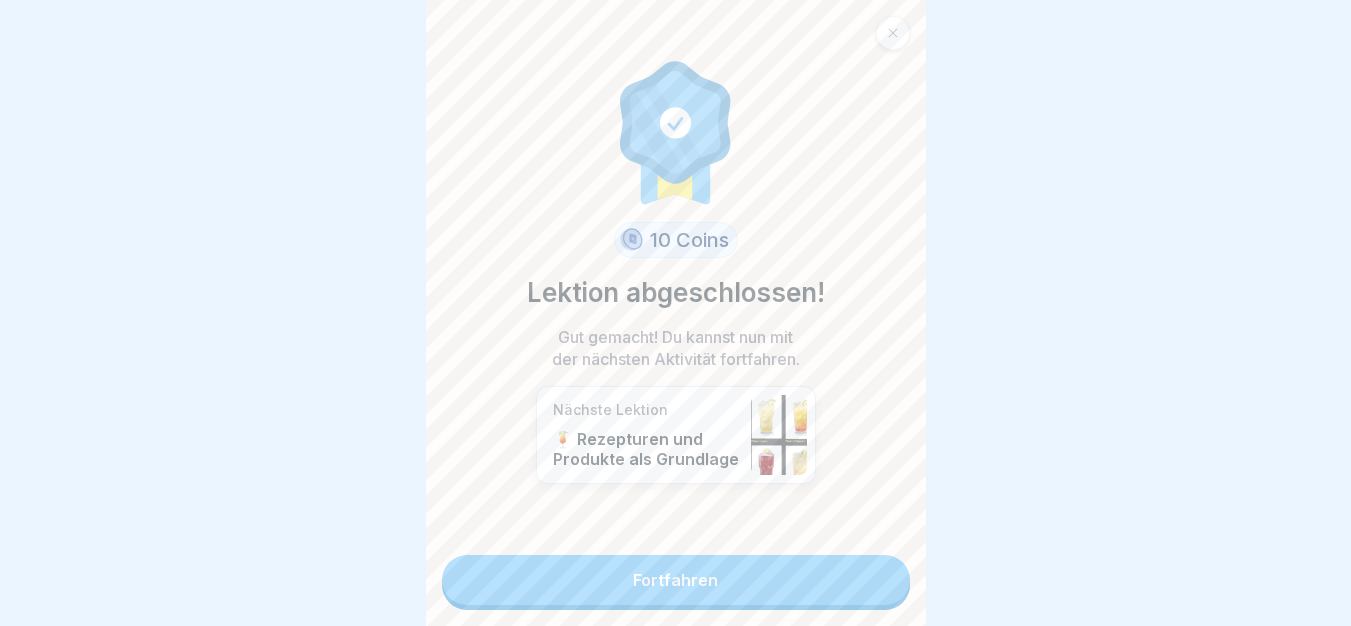 click on "Fortfahren" at bounding box center [676, 580] 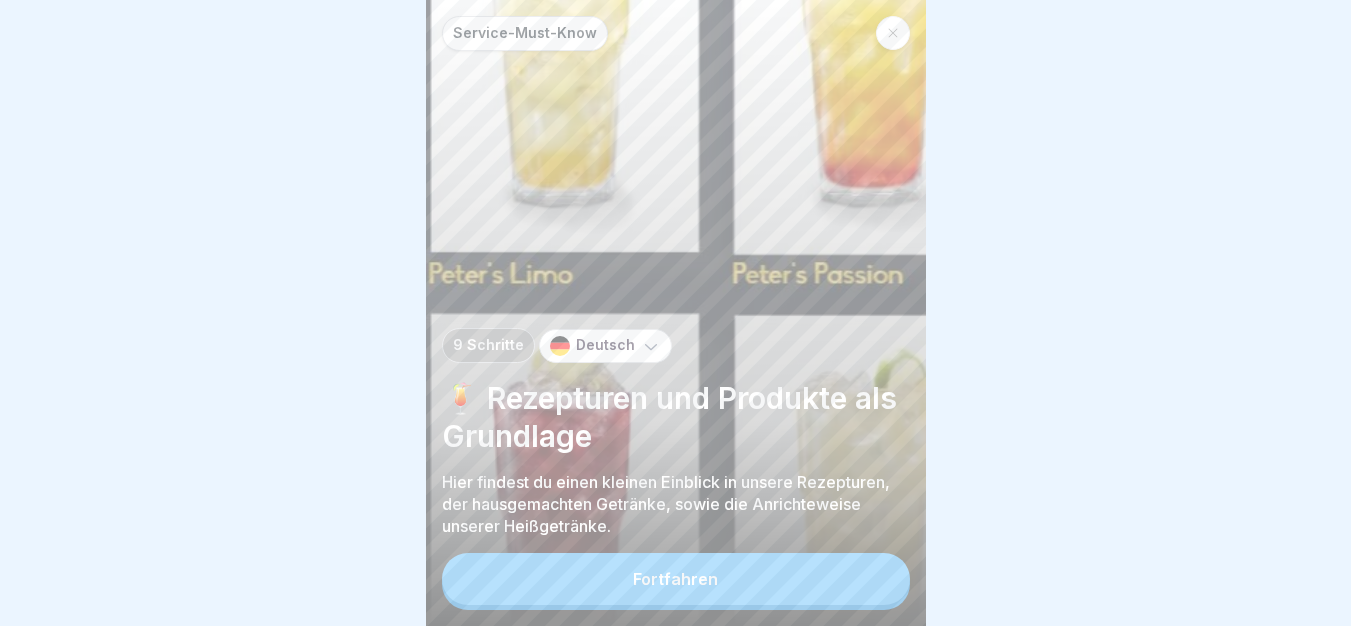 click on "Fortfahren" at bounding box center (676, 579) 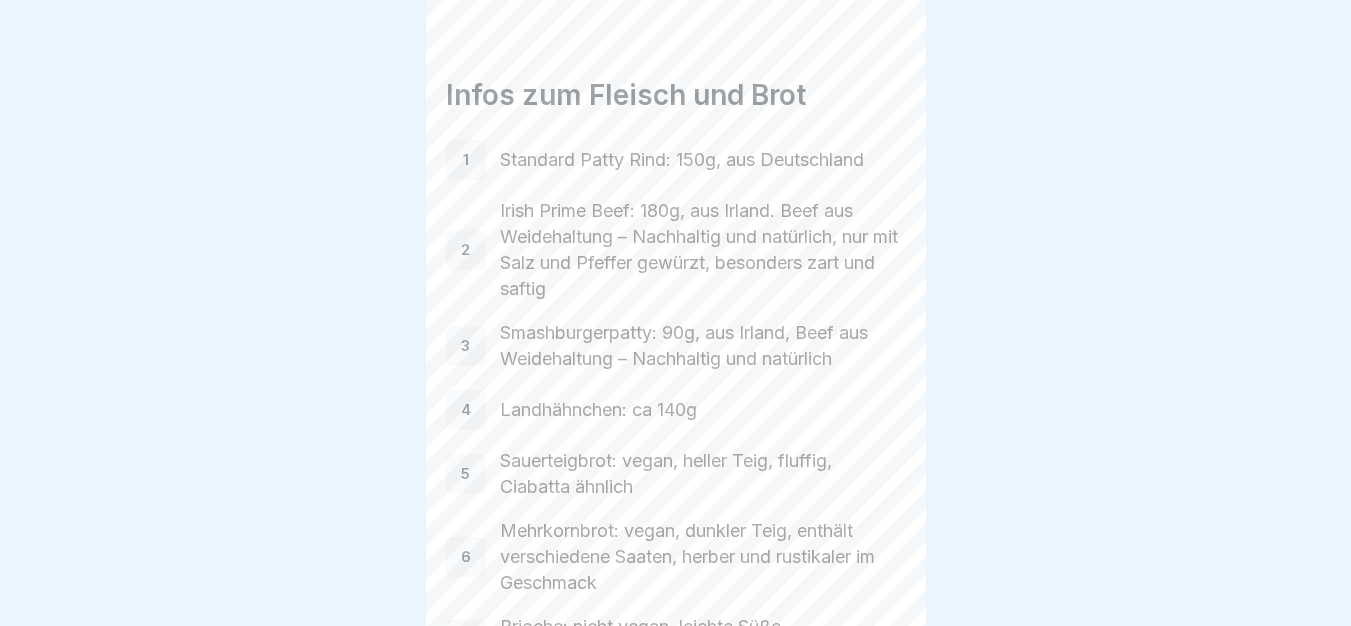click 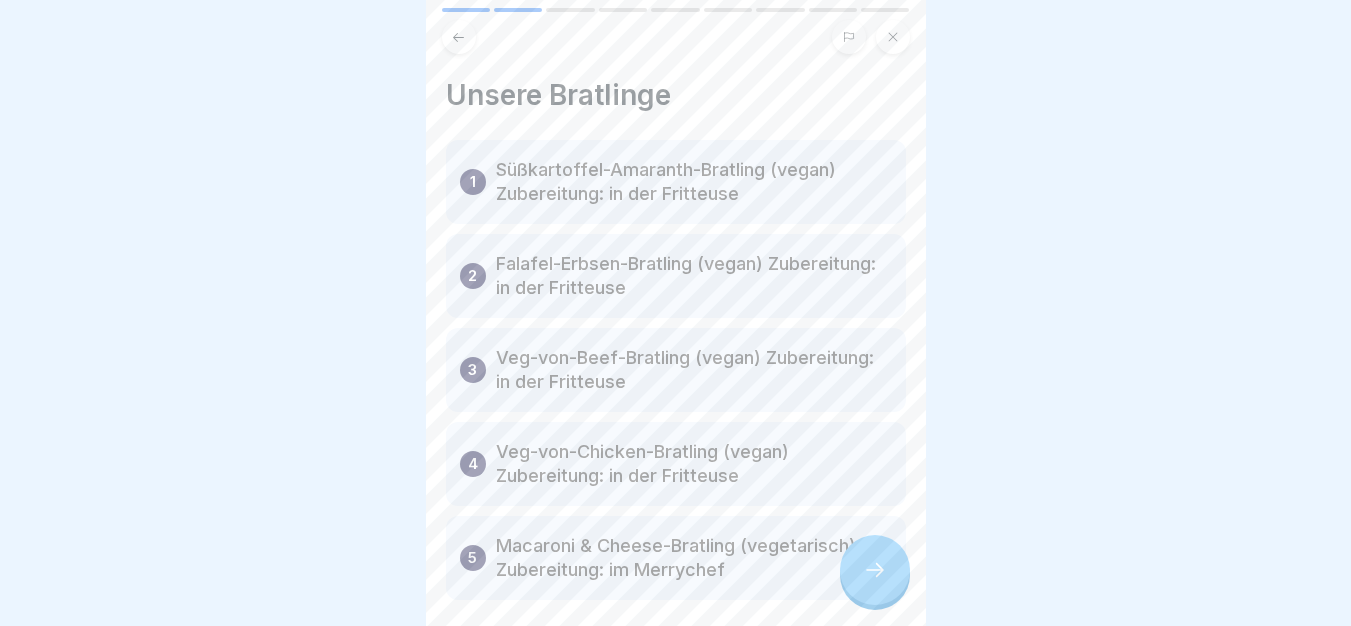 click 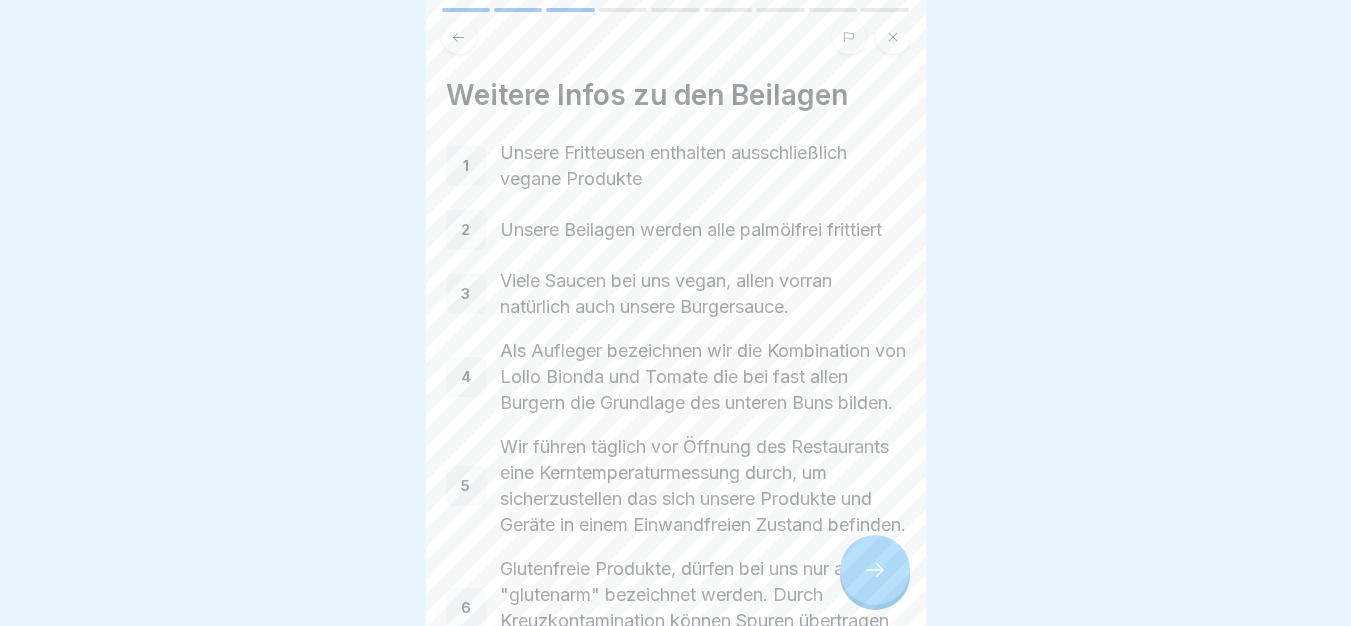 click 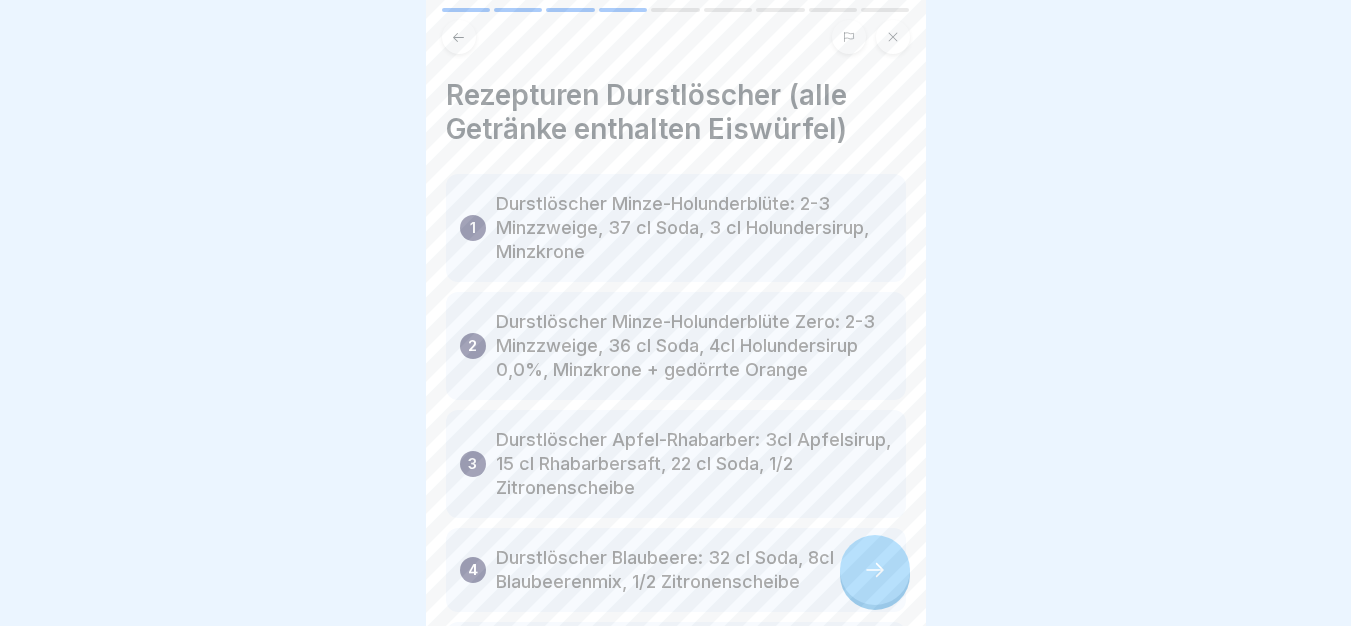 click 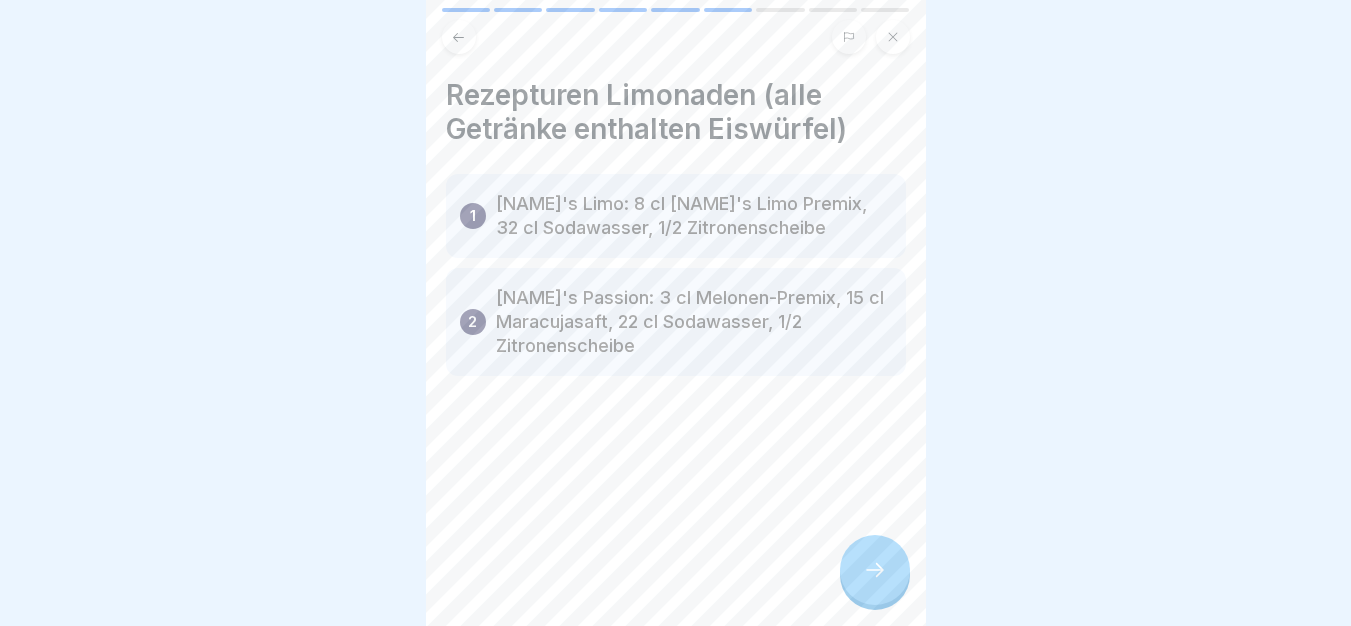click 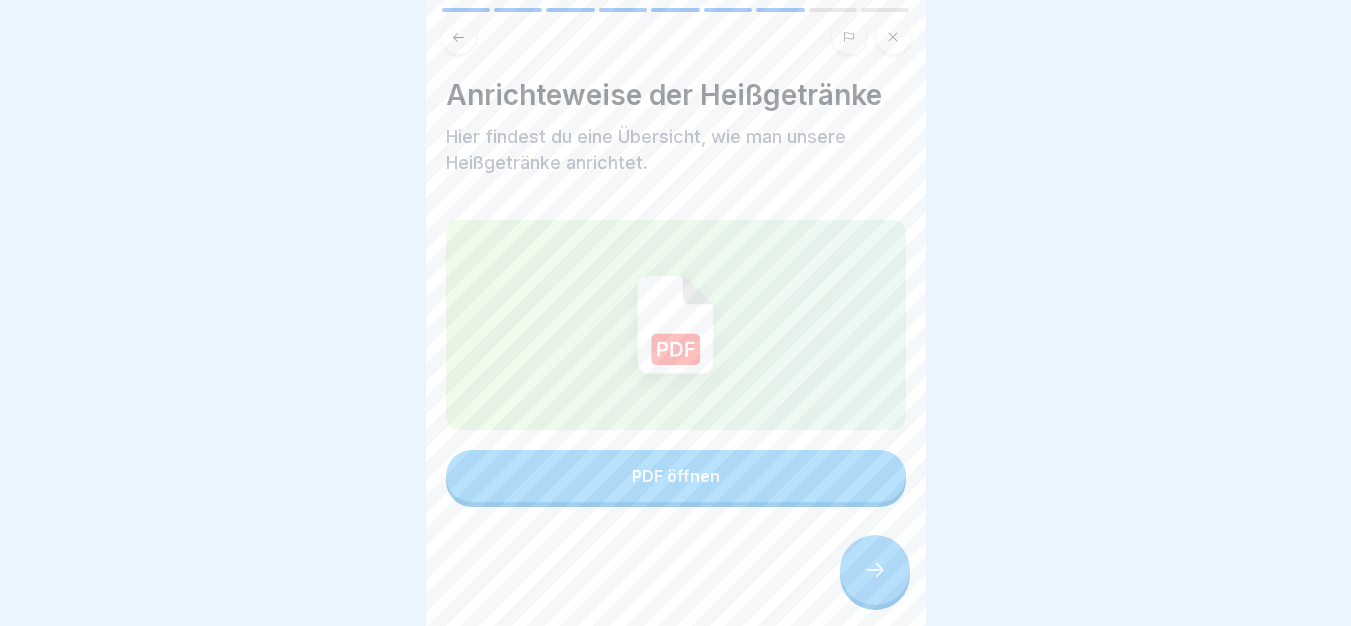 click 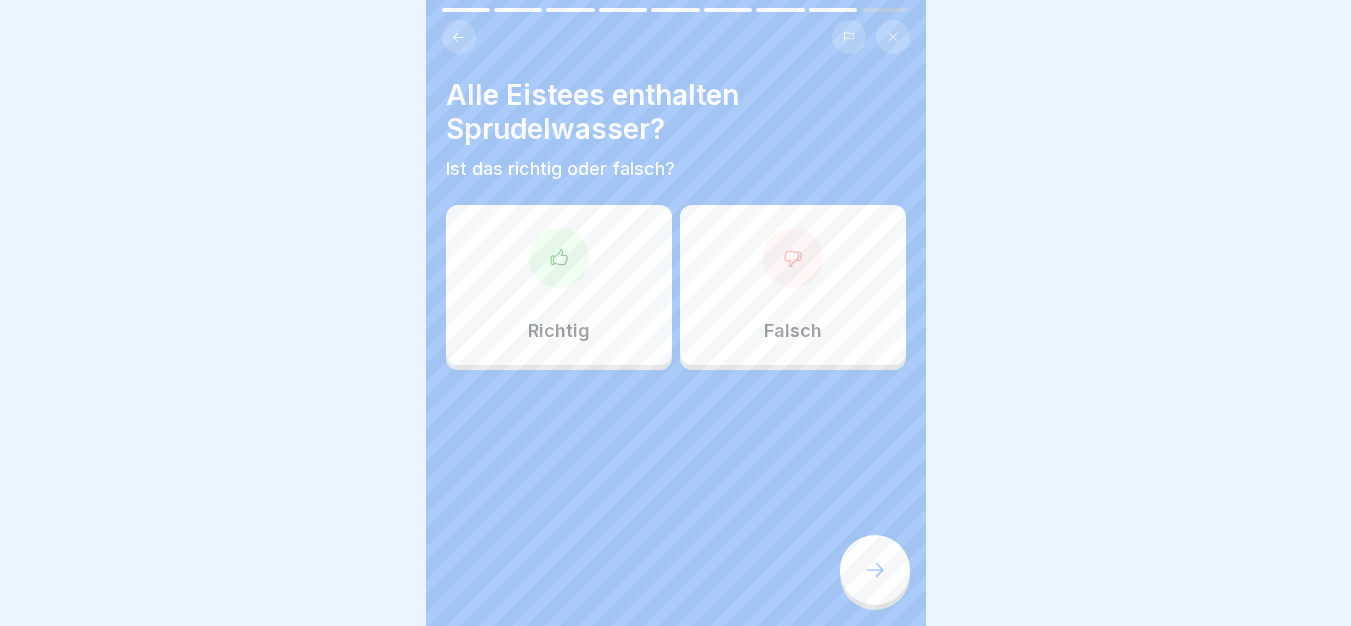 click on "Falsch" at bounding box center (793, 285) 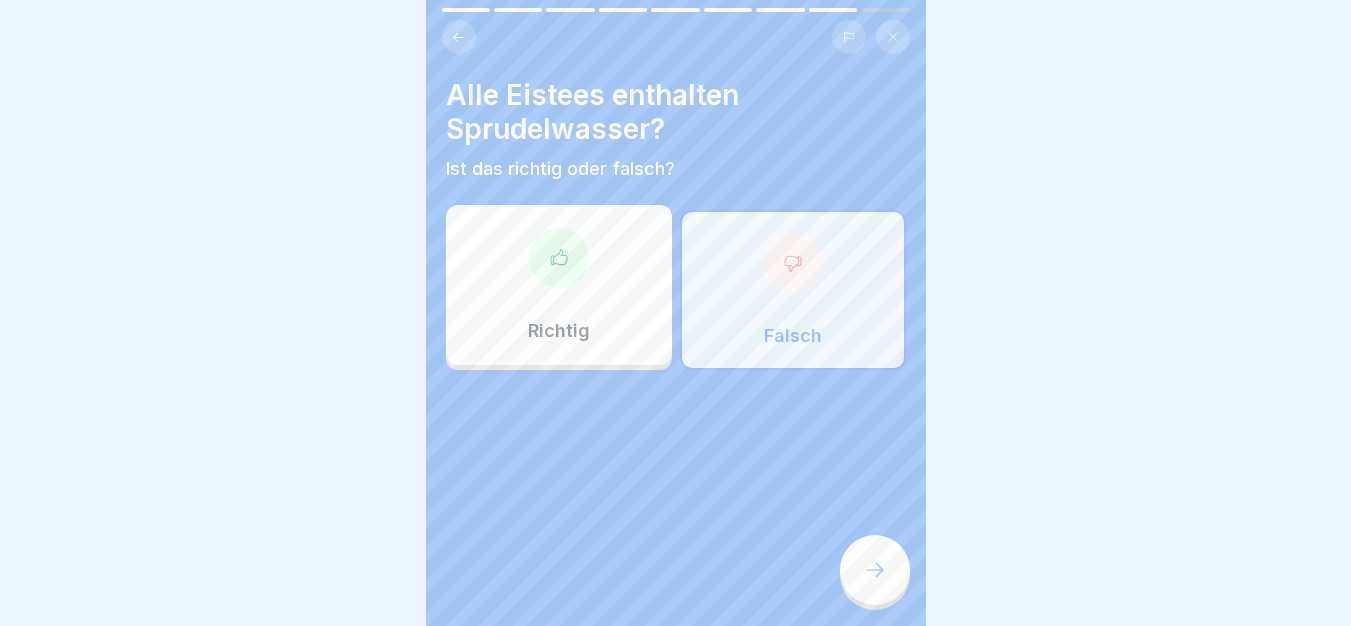click at bounding box center [875, 570] 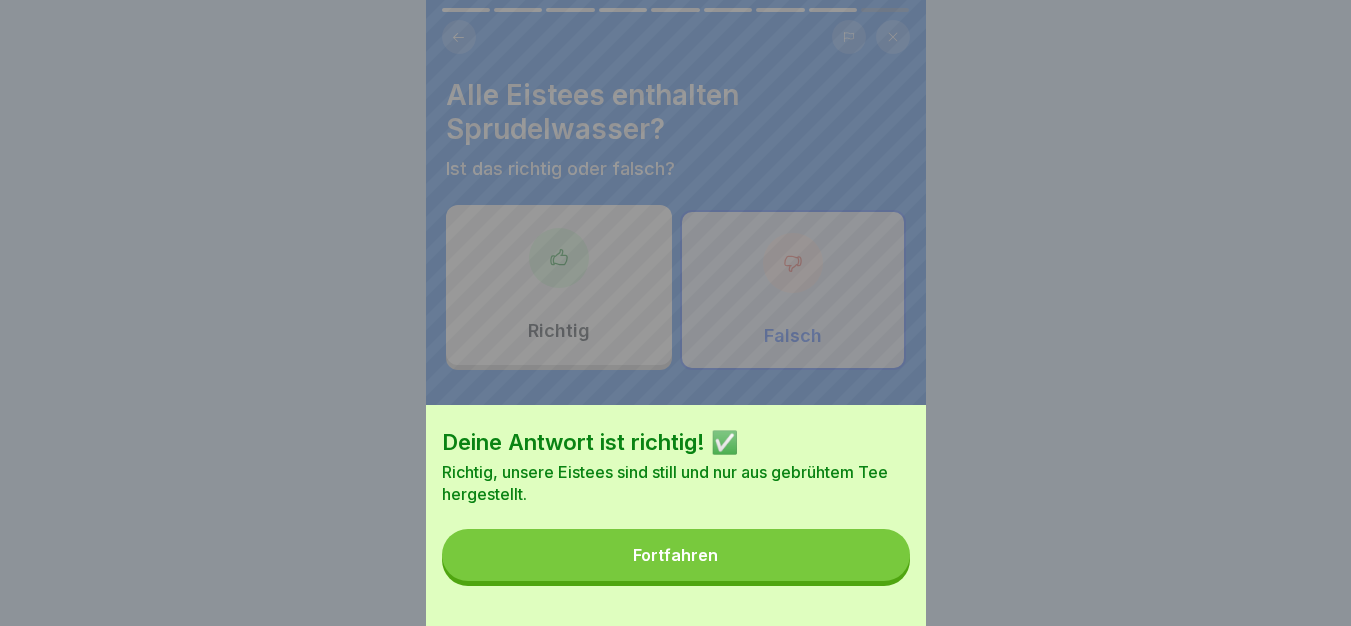 click on "Deine Antwort ist richtig!
✅ Richtig, unsere Eistees sind still und nur aus gebrühtem Tee hergestellt.   Fortfahren" at bounding box center [676, 515] 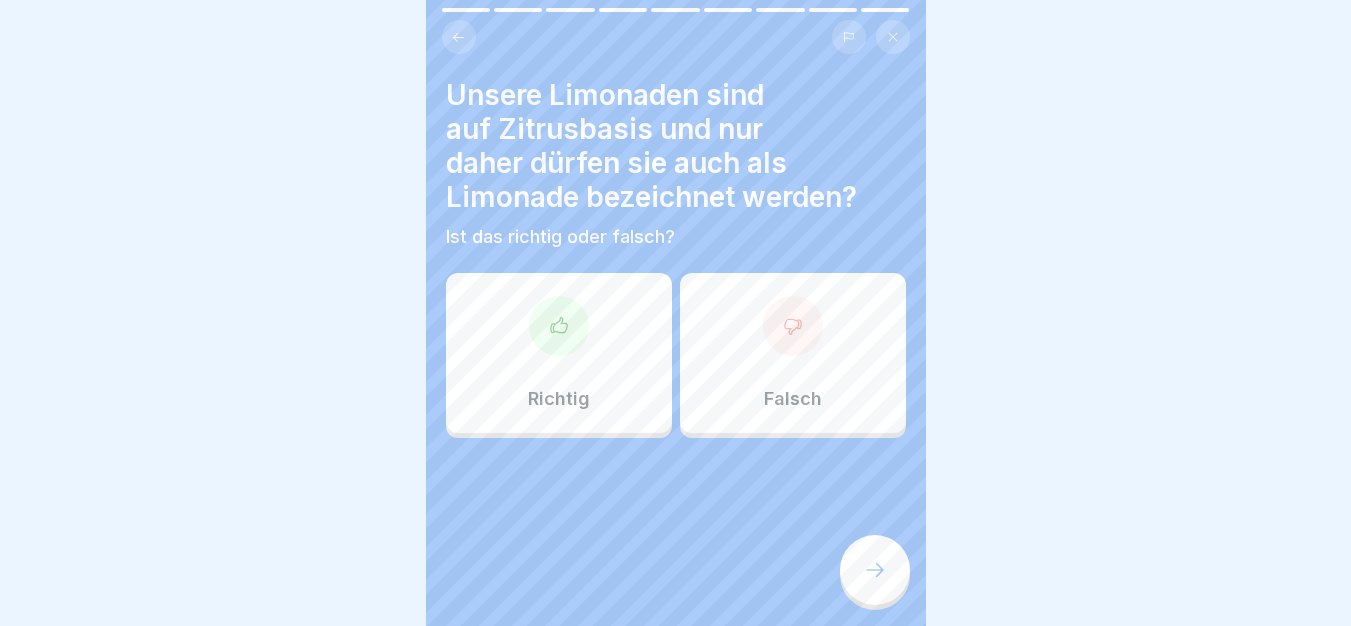 click at bounding box center (559, 326) 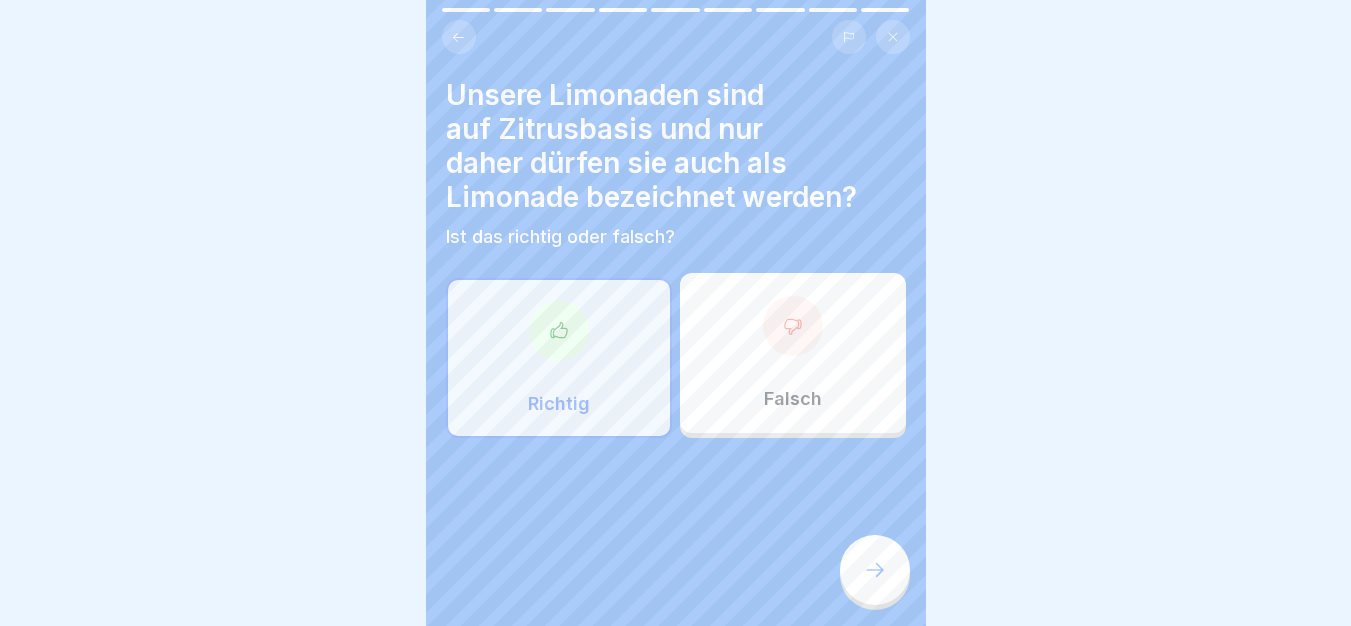 click at bounding box center [875, 570] 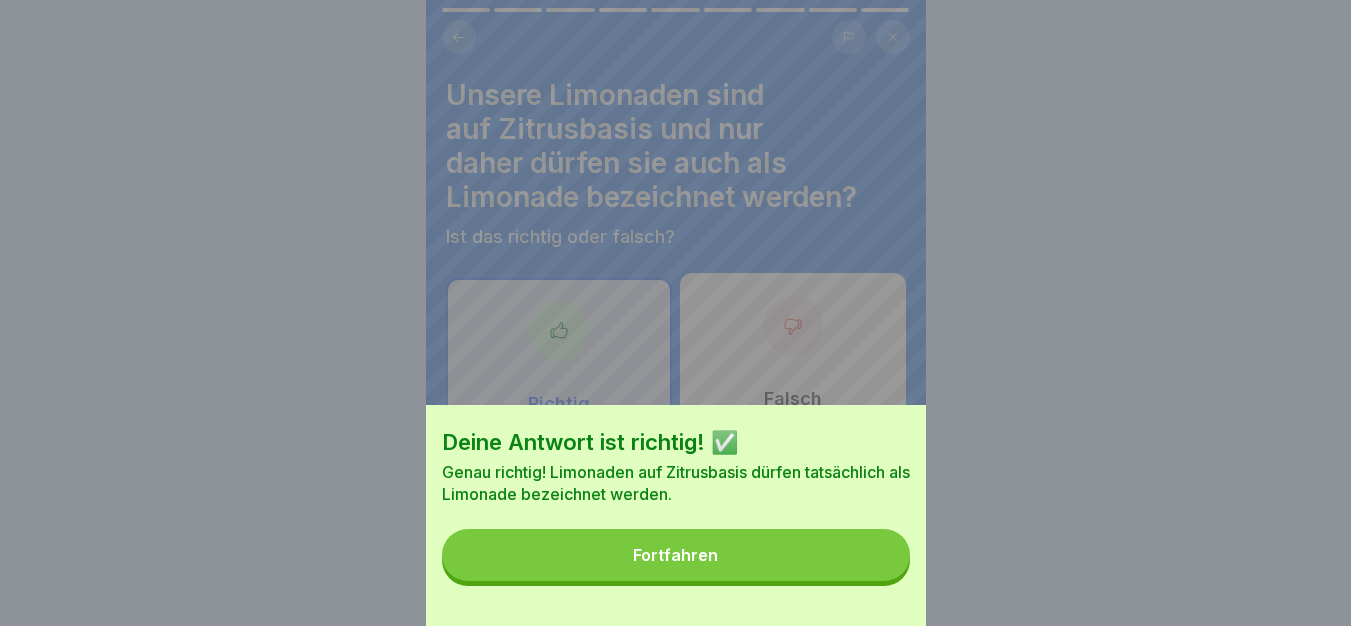 click on "Fortfahren" at bounding box center [676, 555] 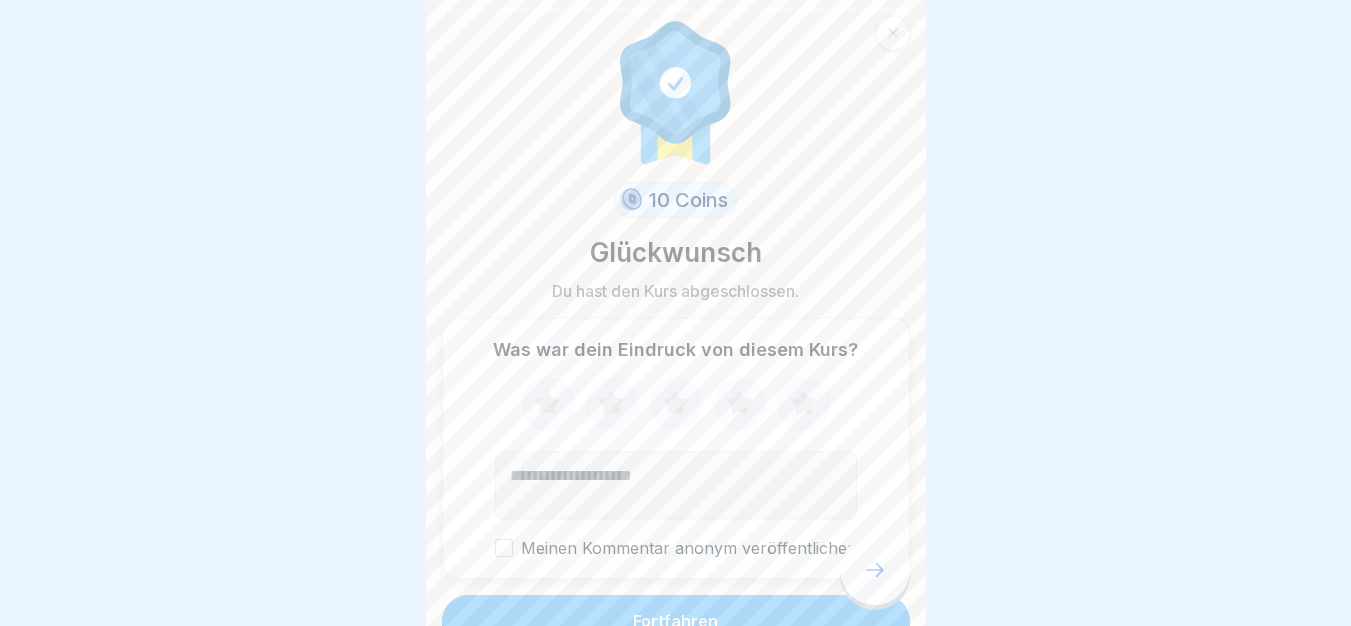 click on "Was war dein Eindruck von diesem Kurs? Meinen Kommentar anonym veröffentlichen" at bounding box center [676, 448] 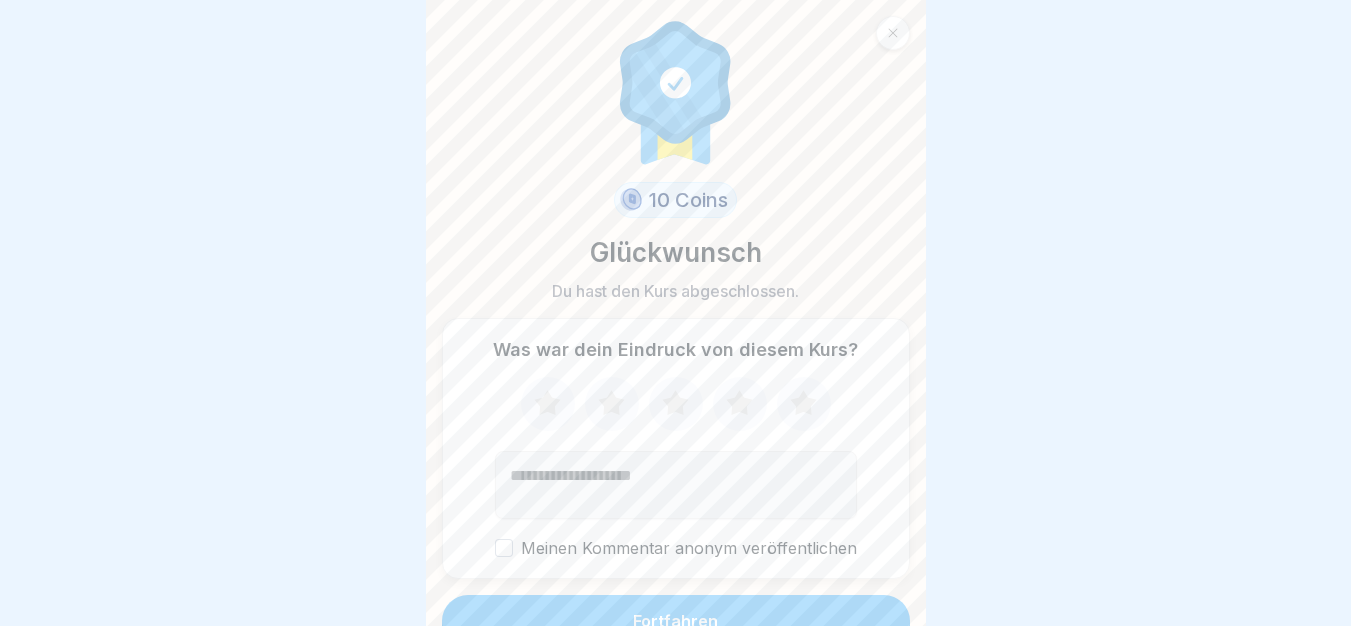 click on "Fortfahren" at bounding box center (676, 621) 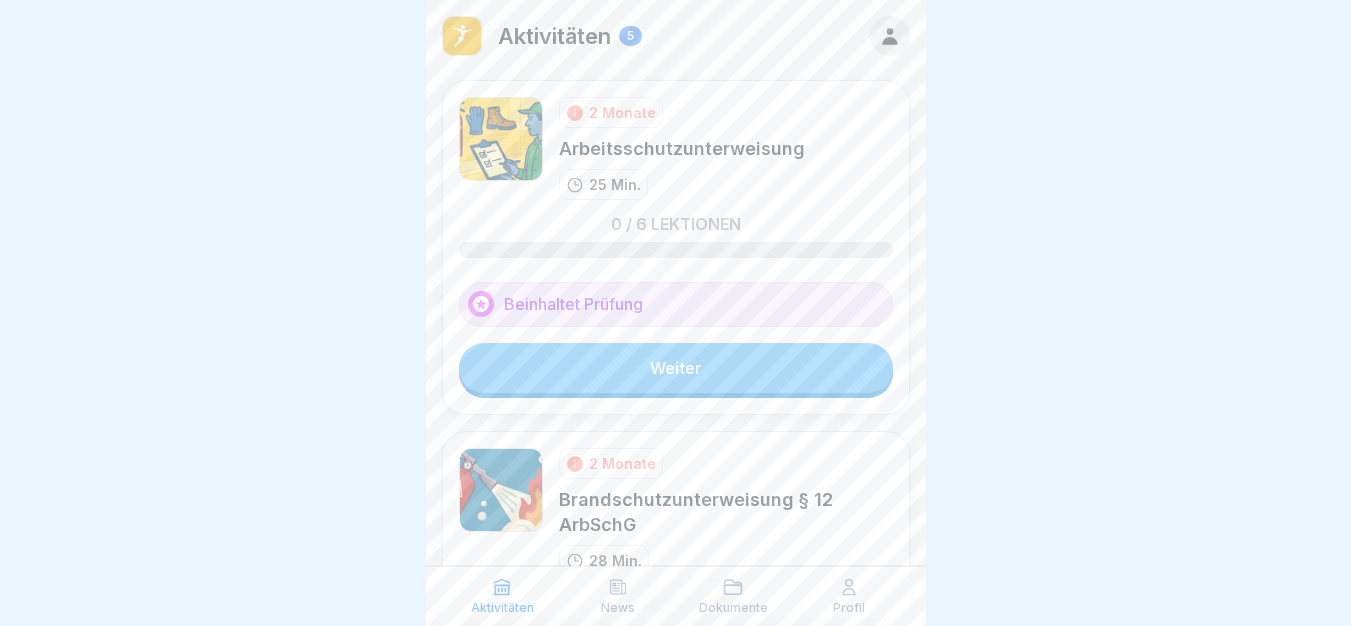 drag, startPoint x: 847, startPoint y: 604, endPoint x: 770, endPoint y: 429, distance: 191.19101 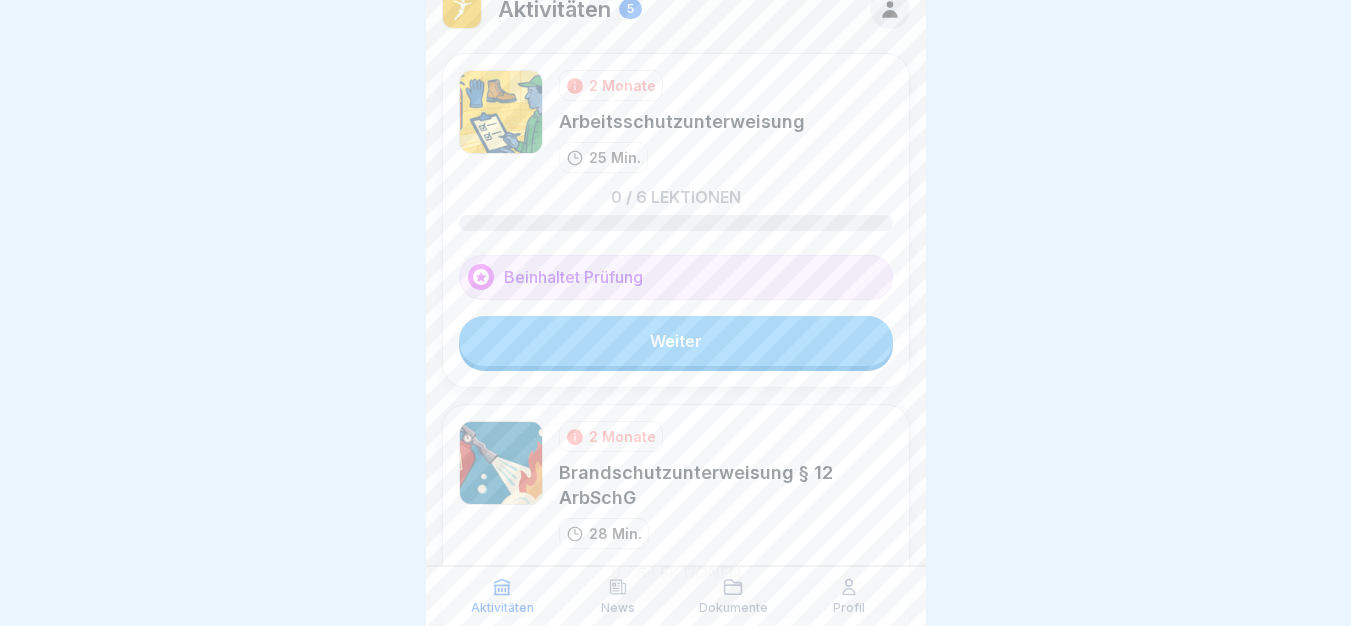 scroll, scrollTop: 0, scrollLeft: 0, axis: both 